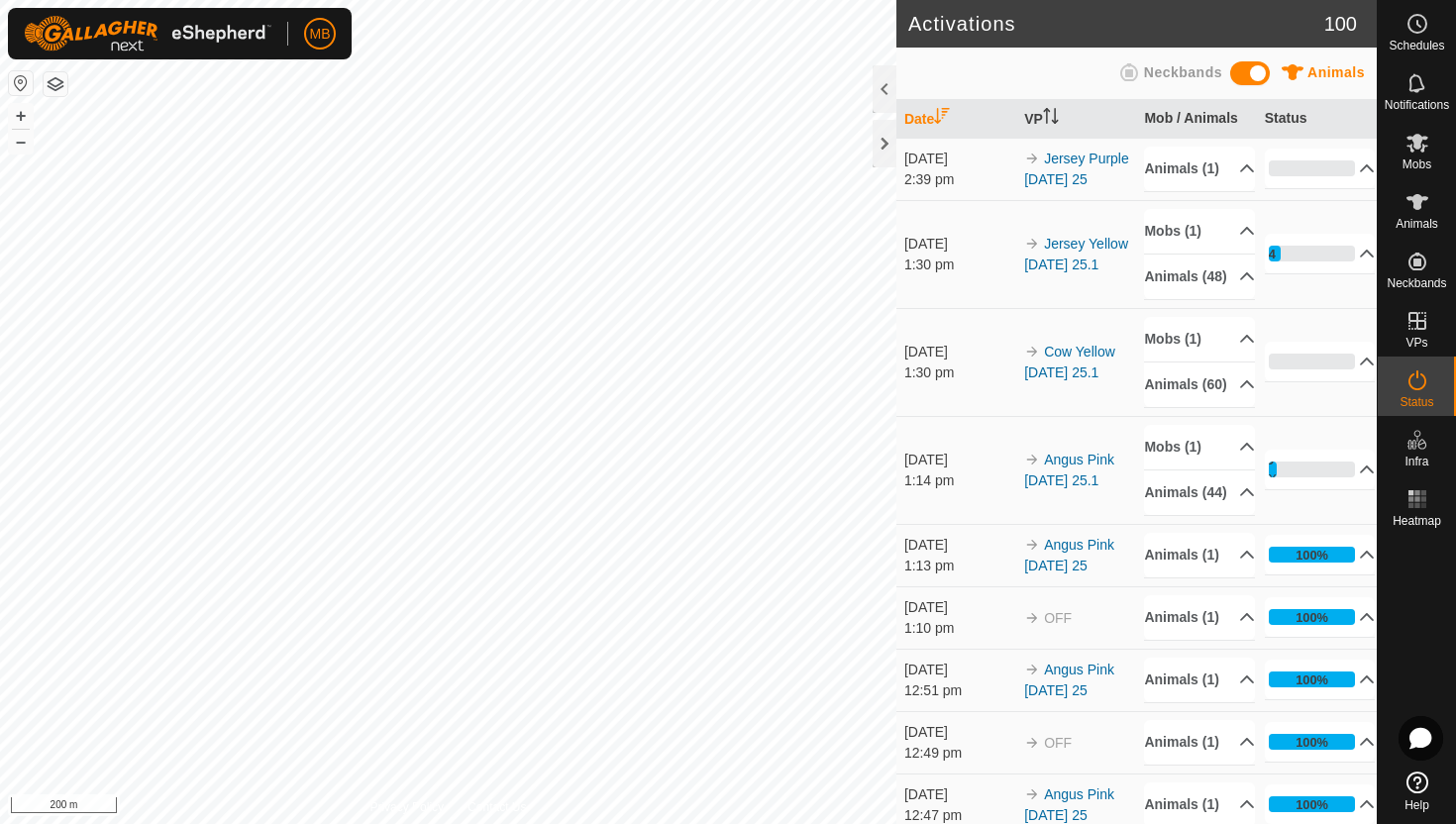 scroll, scrollTop: 0, scrollLeft: 0, axis: both 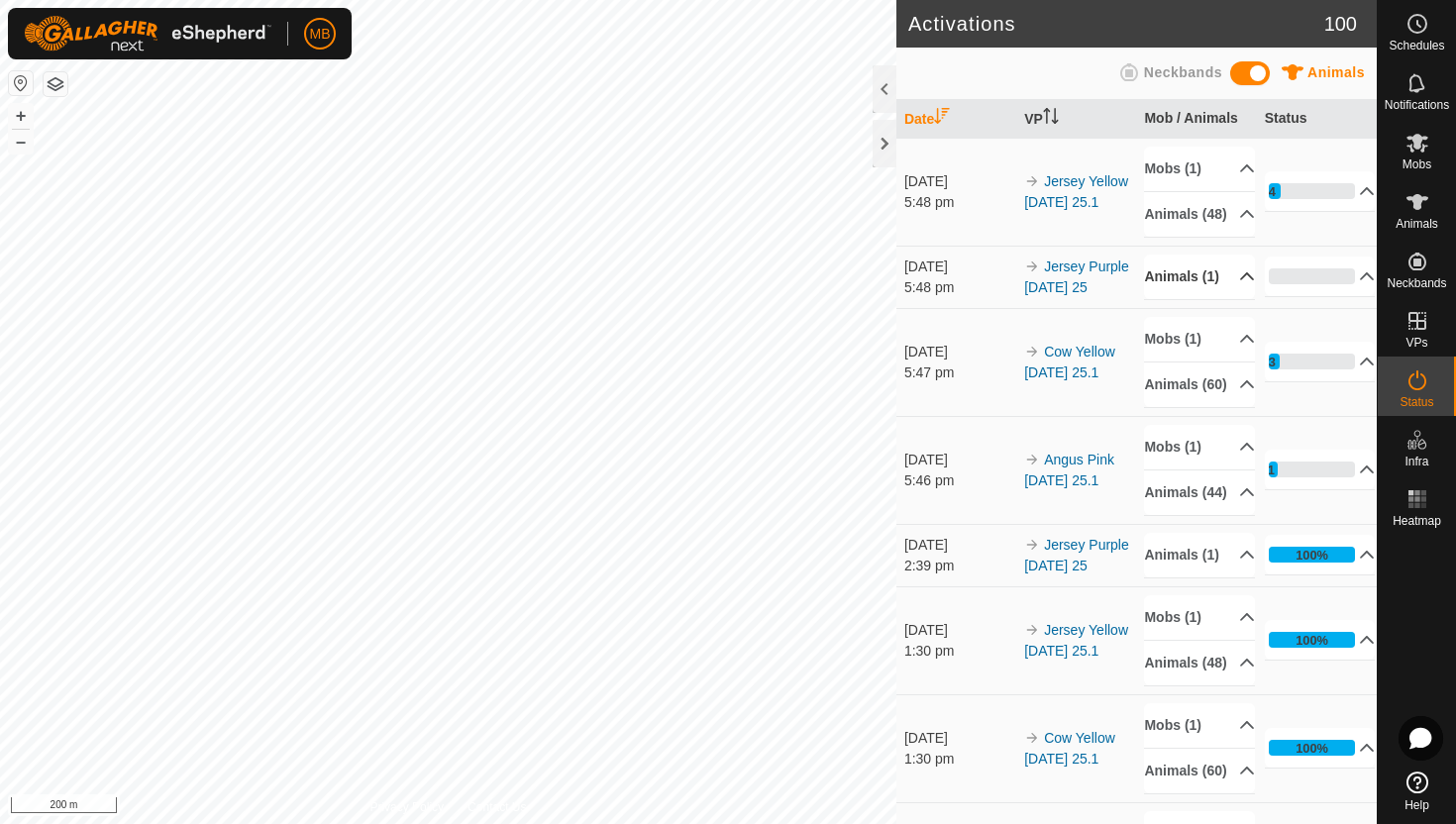 click on "Animals (1)" at bounding box center (1199, 276) 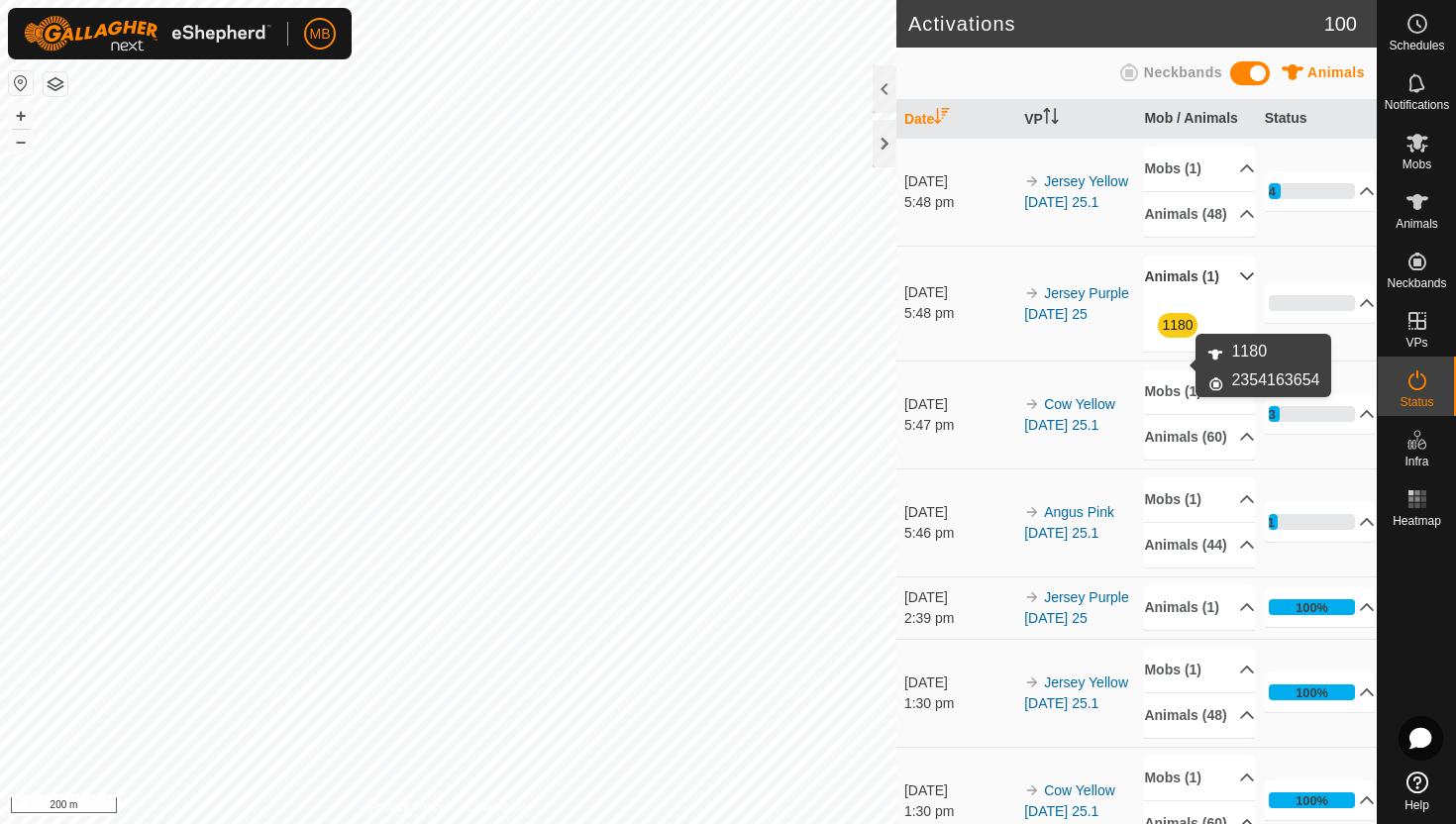 click on "1180" at bounding box center (1177, 325) 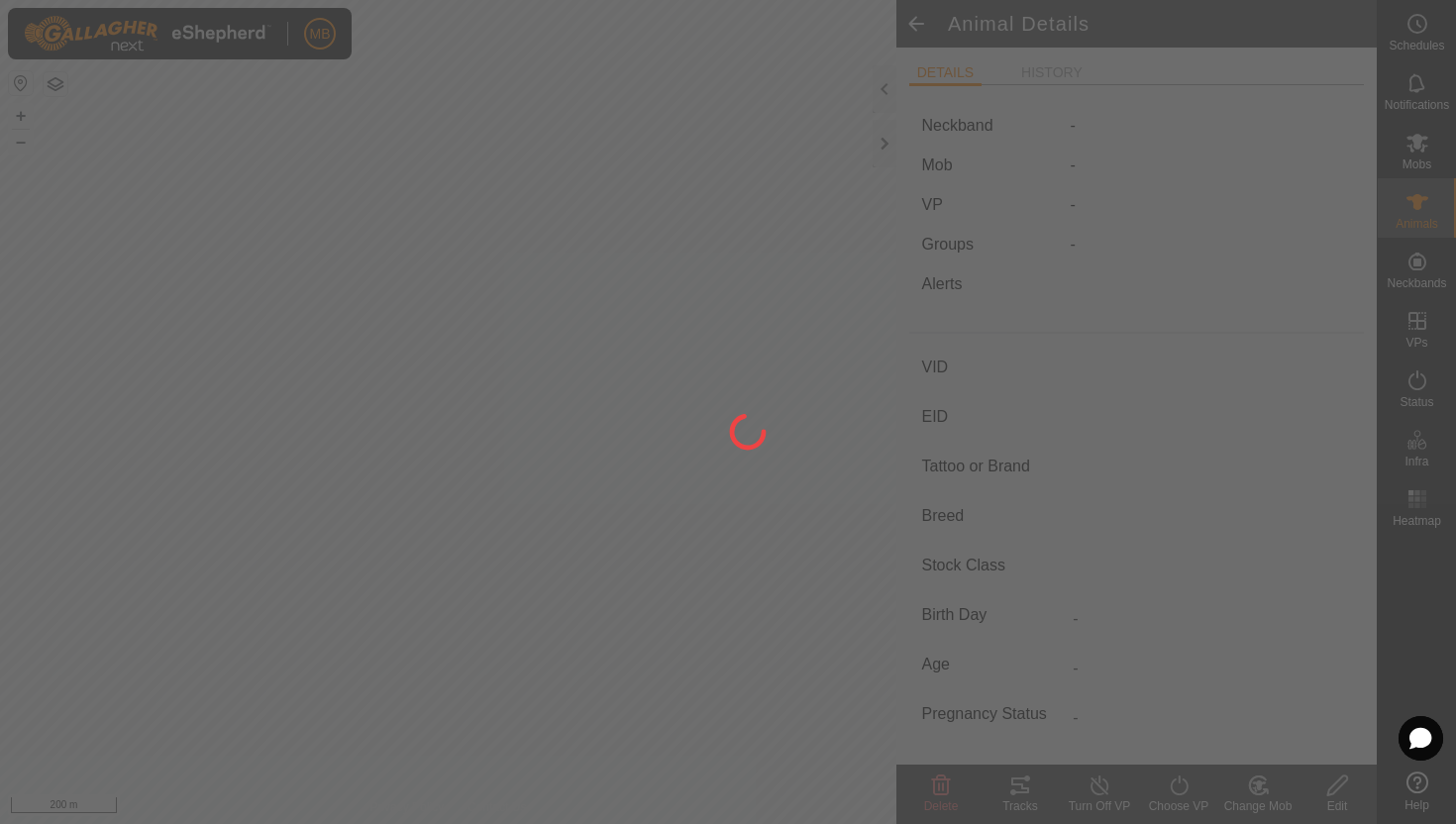 type on "1180" 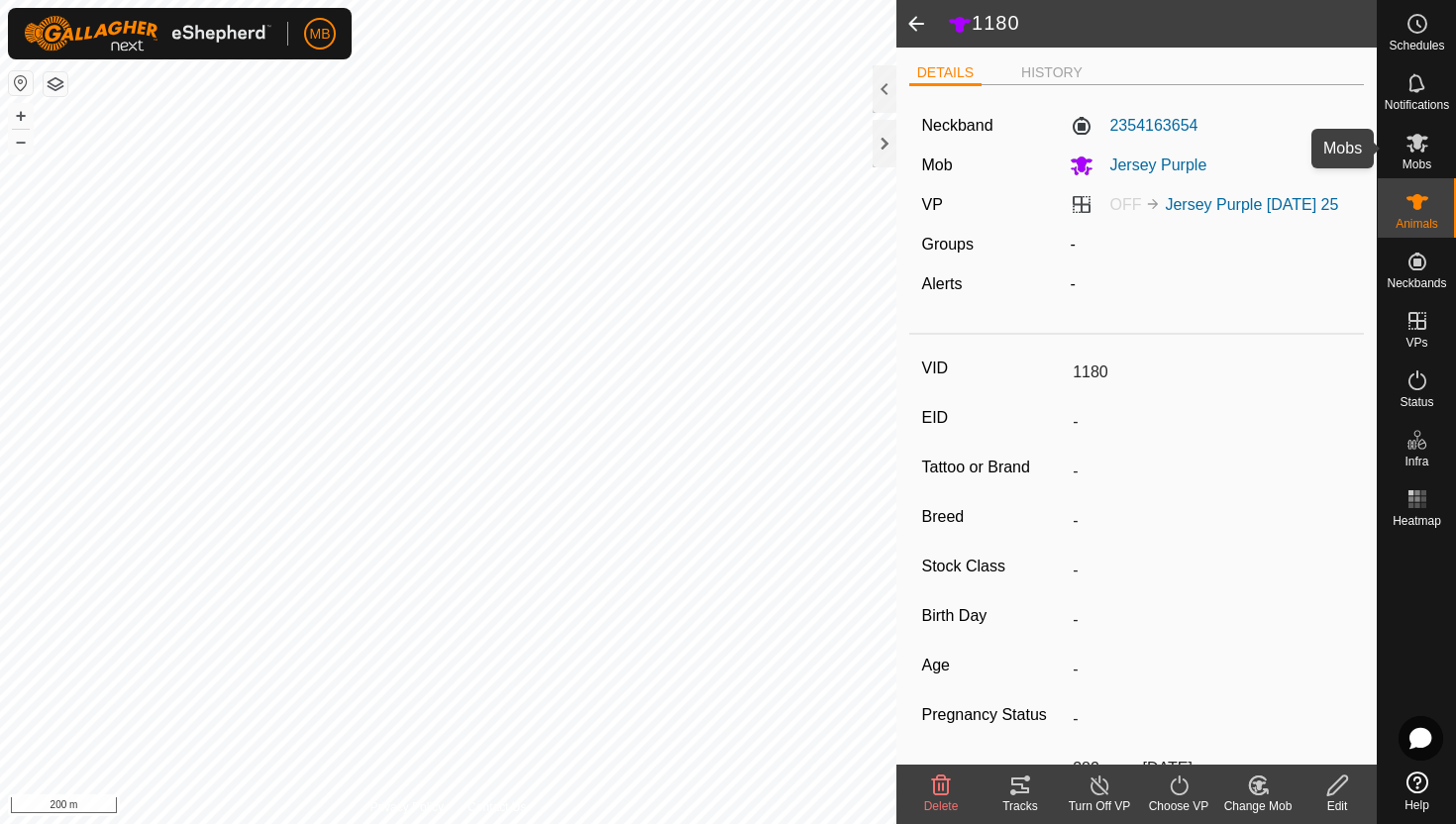 click 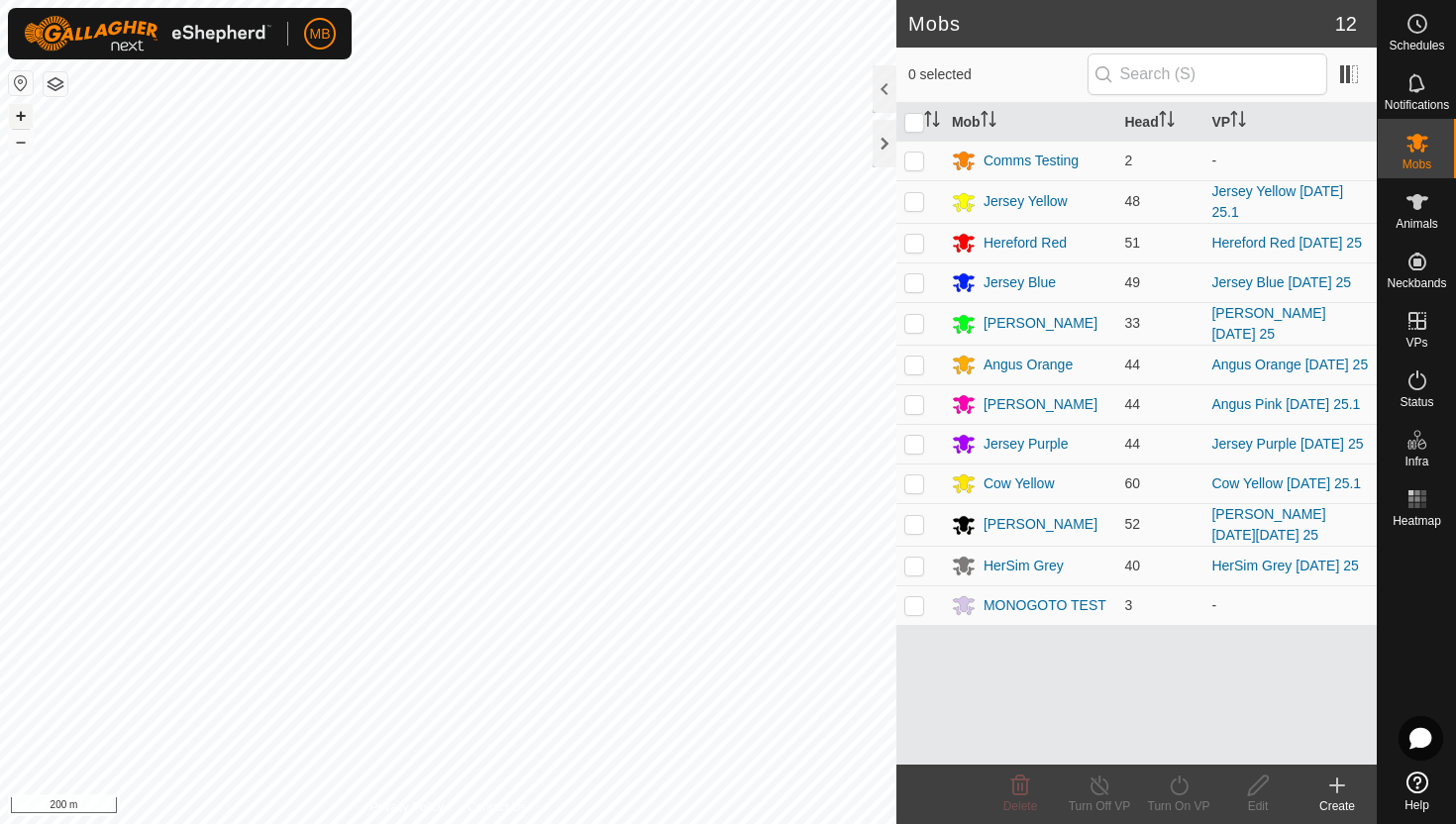 click on "+" at bounding box center [21, 116] 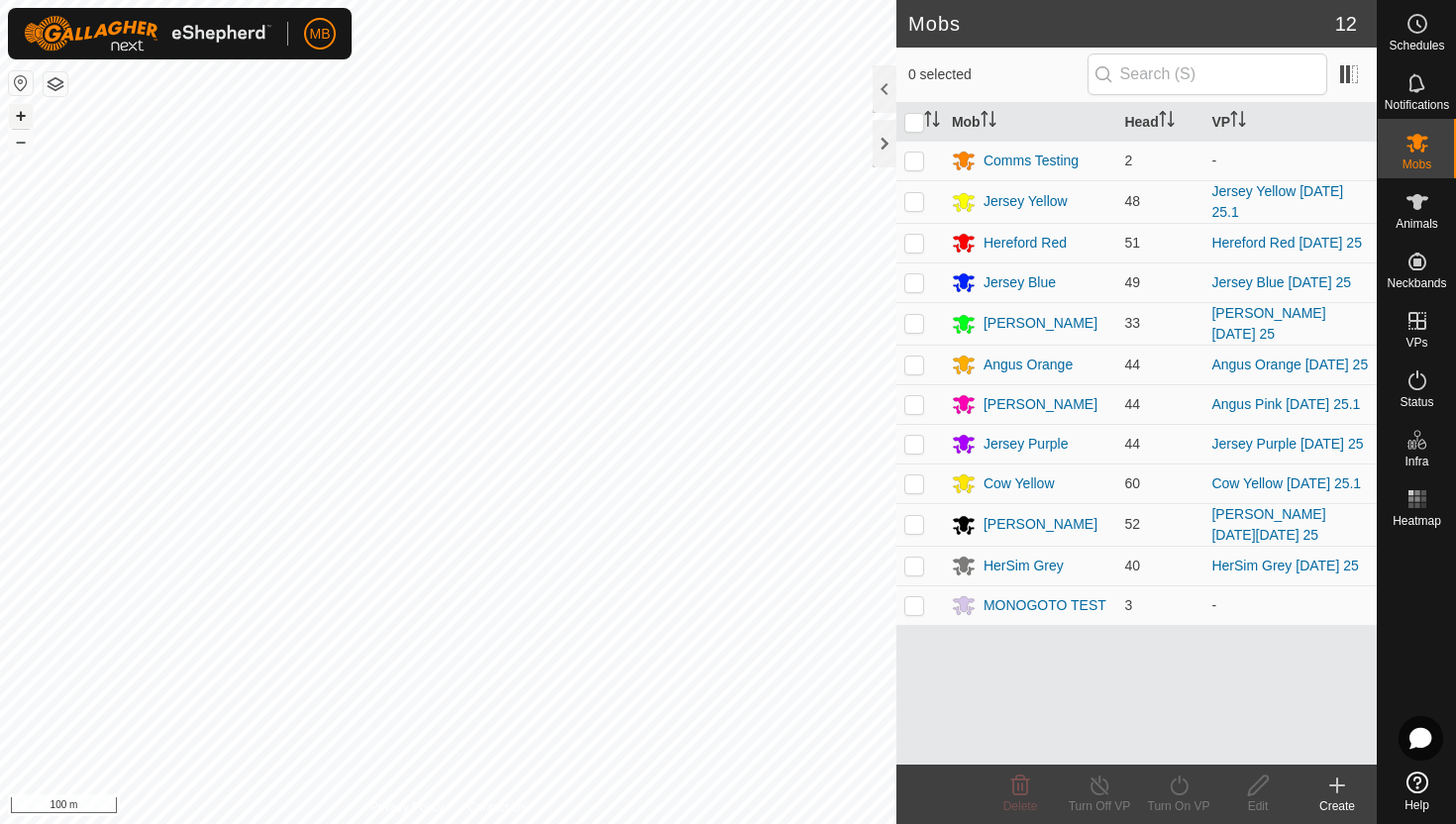 click on "+" at bounding box center (21, 116) 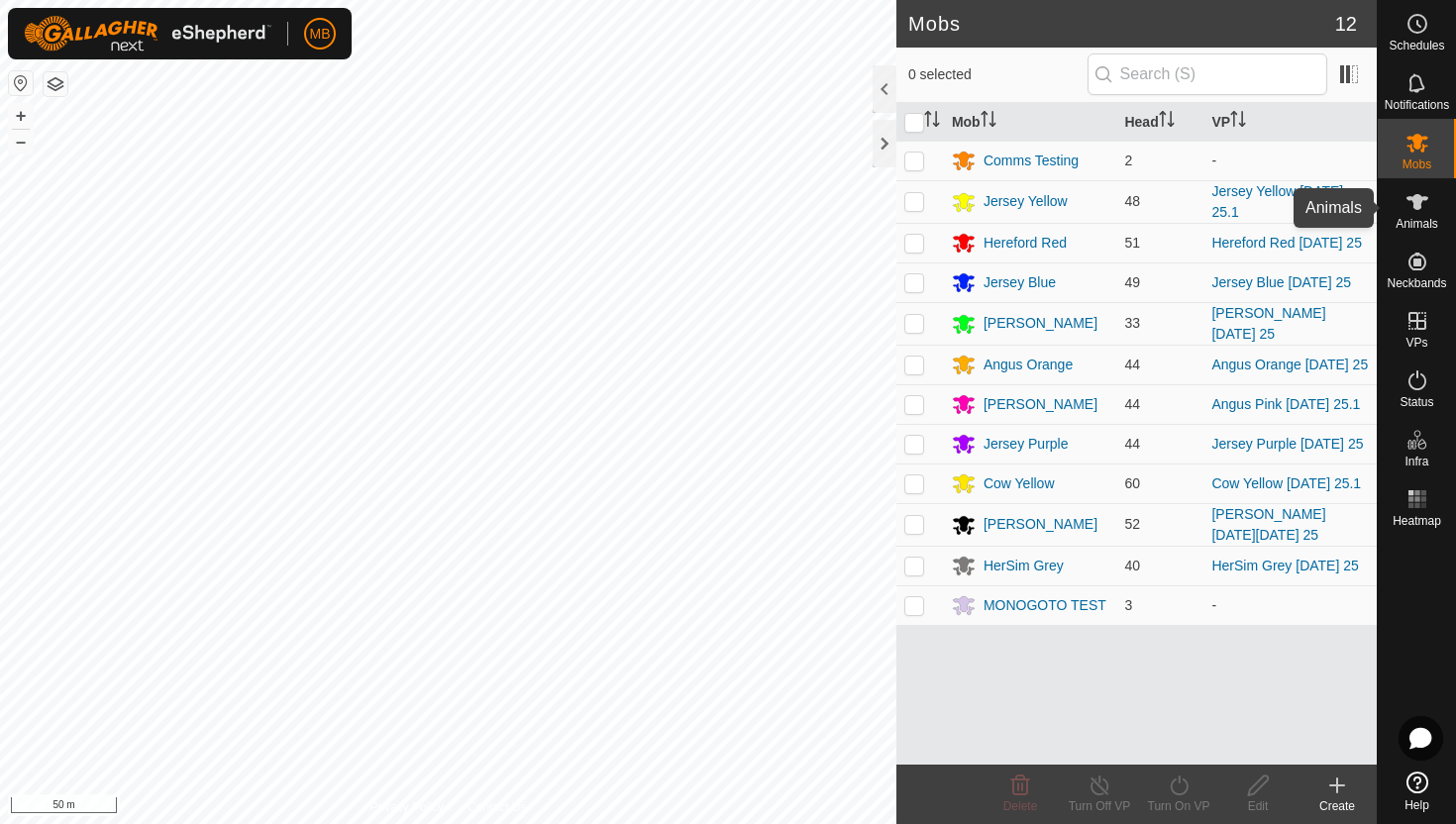click 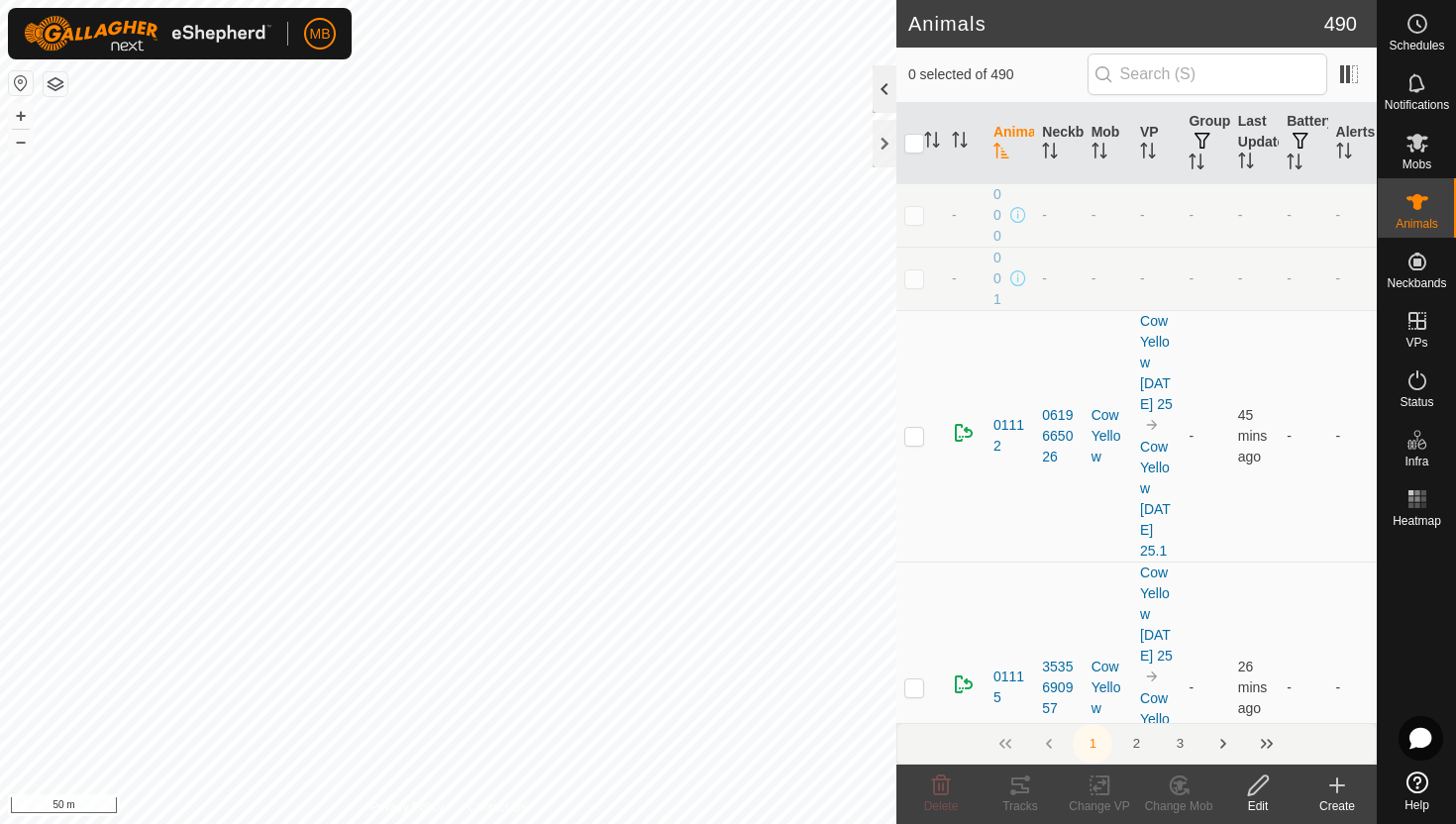 click 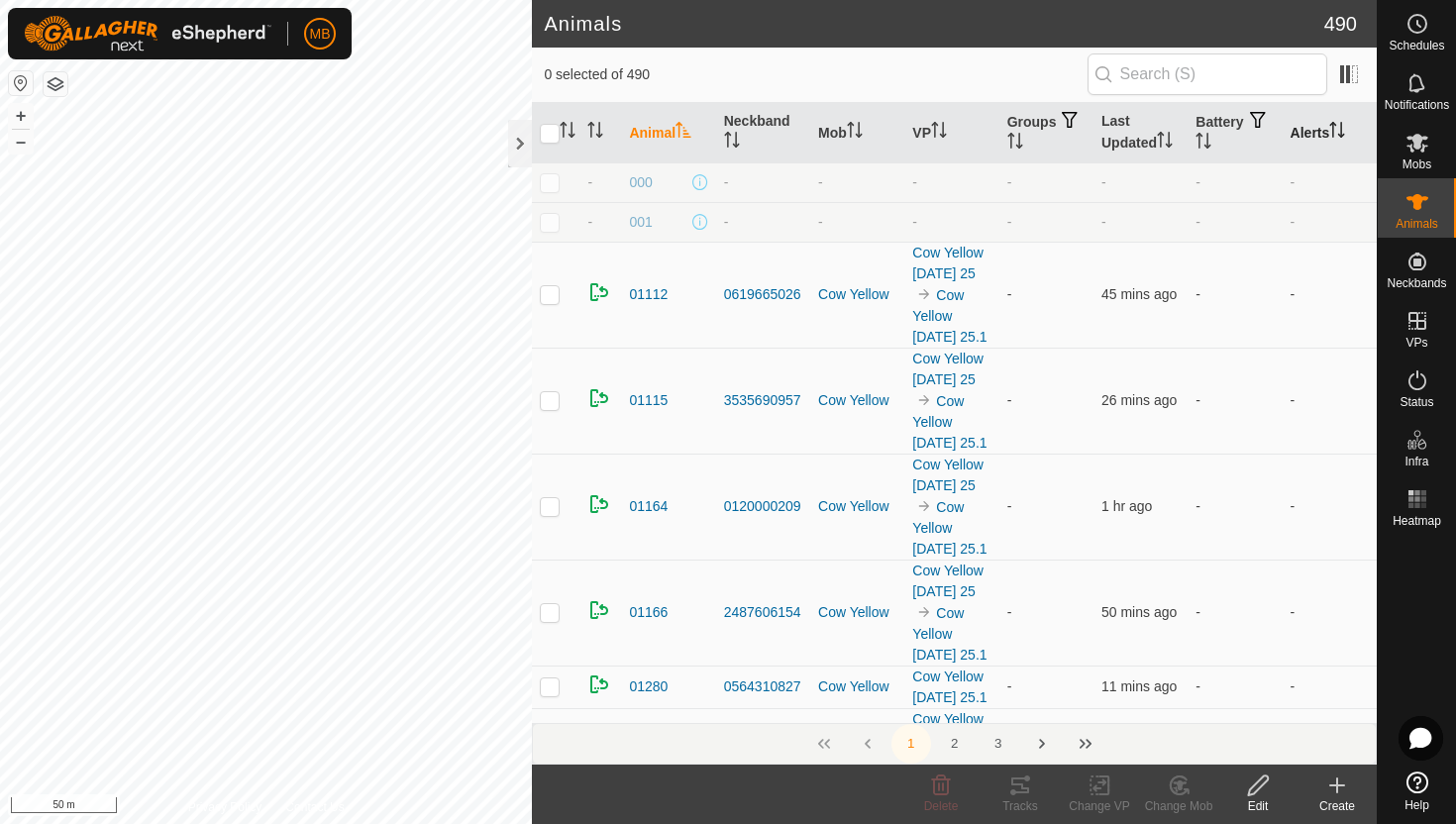 click 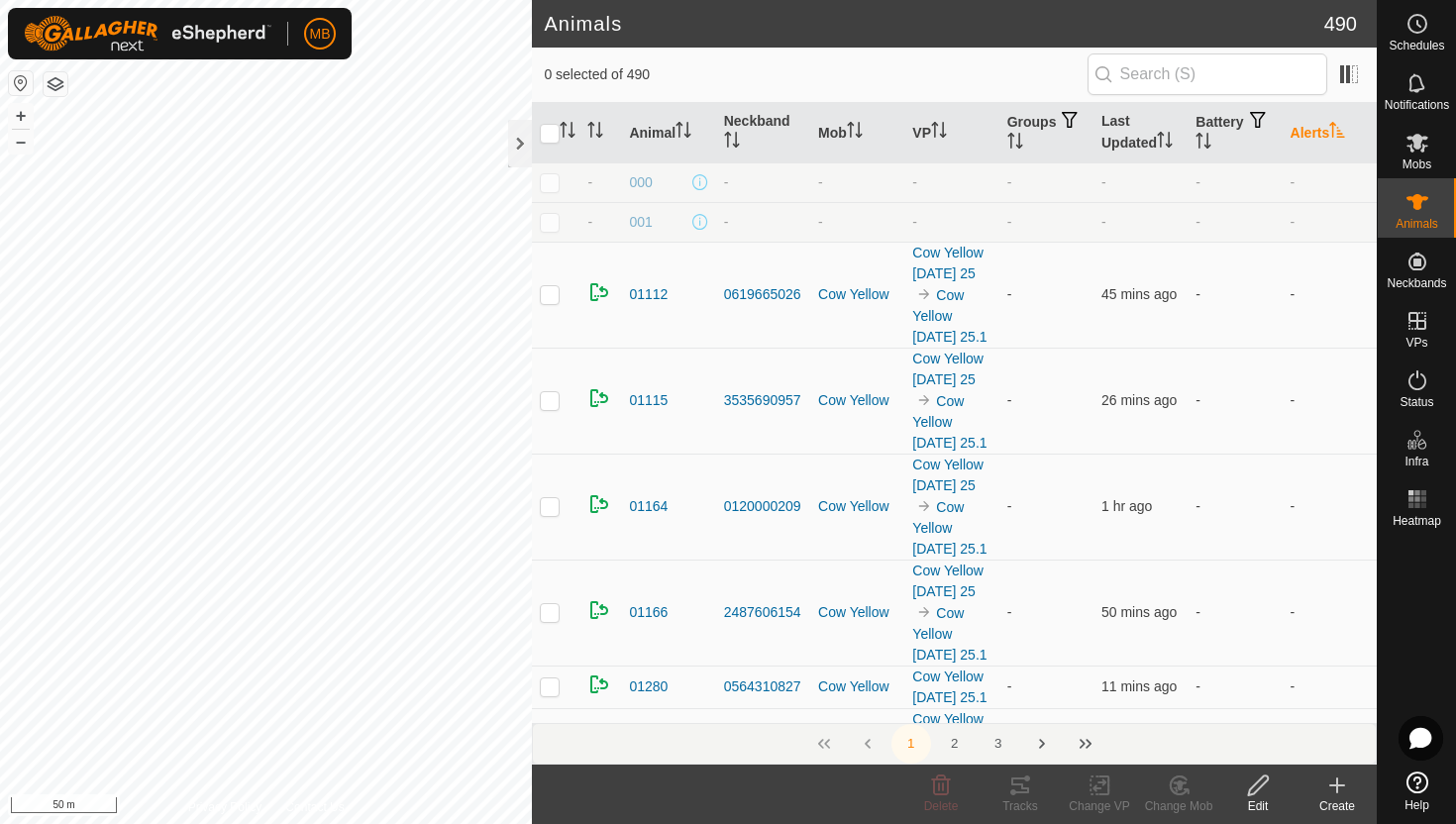 click 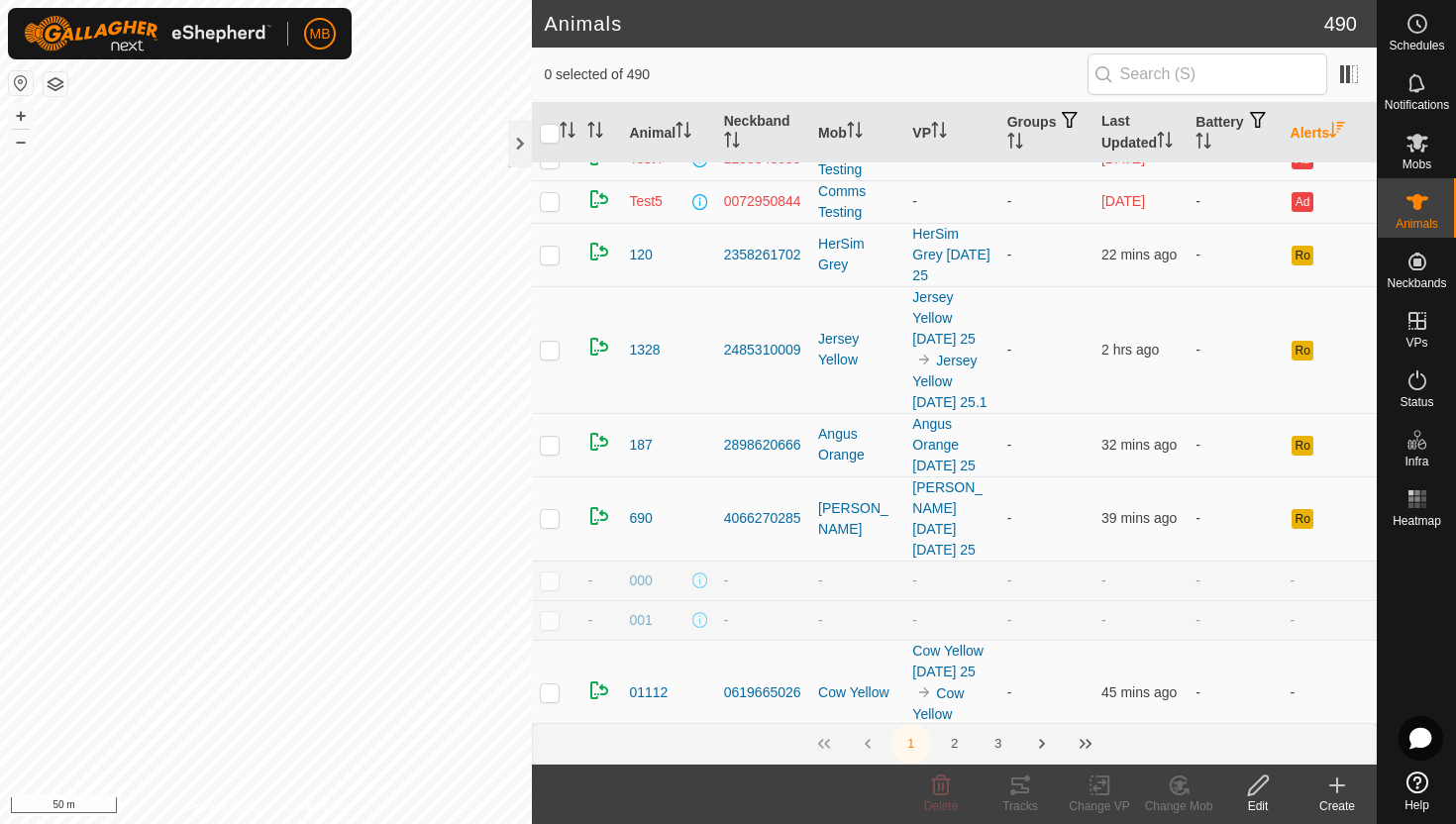 scroll, scrollTop: 297, scrollLeft: 0, axis: vertical 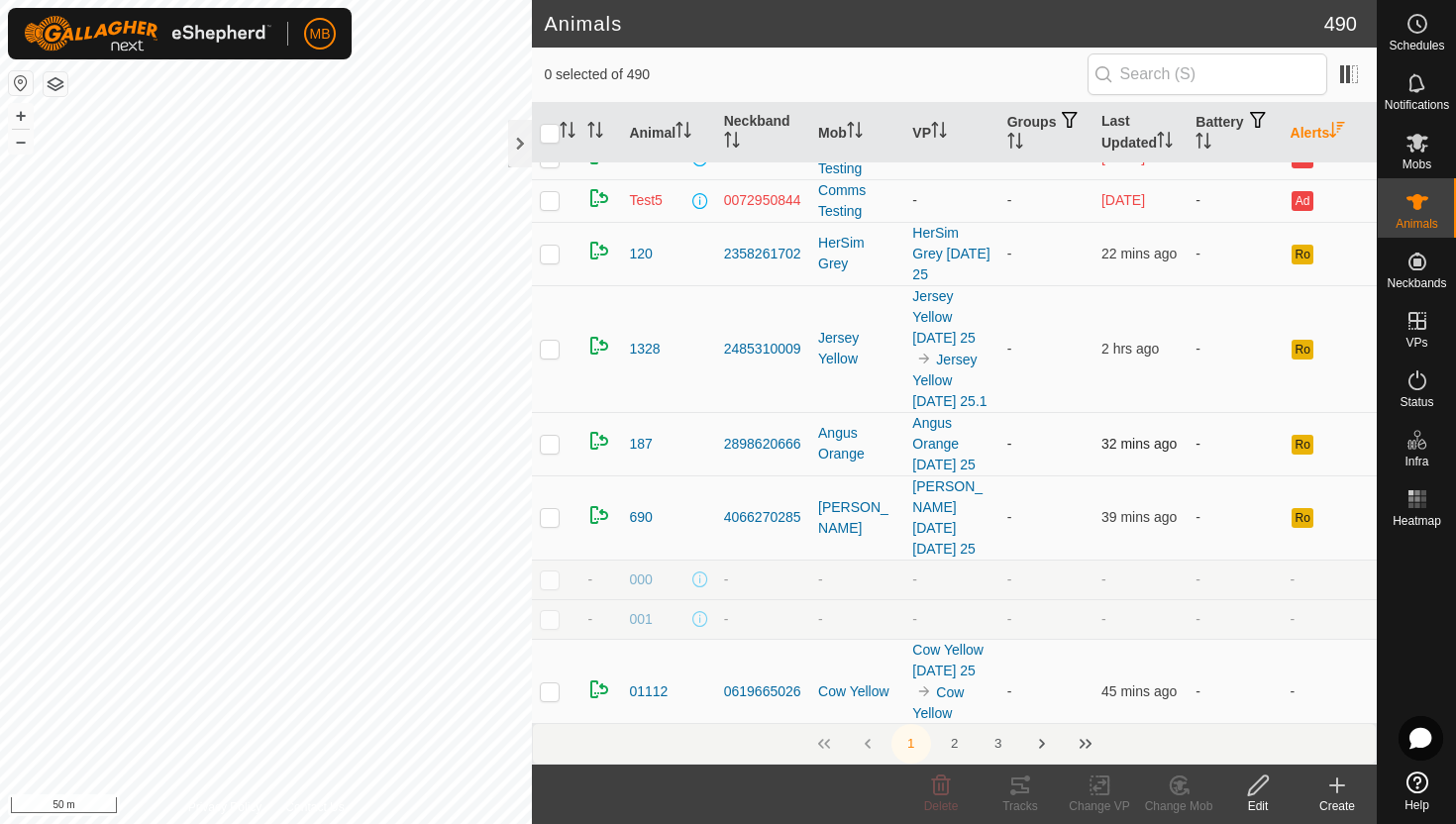 click at bounding box center (550, 444) 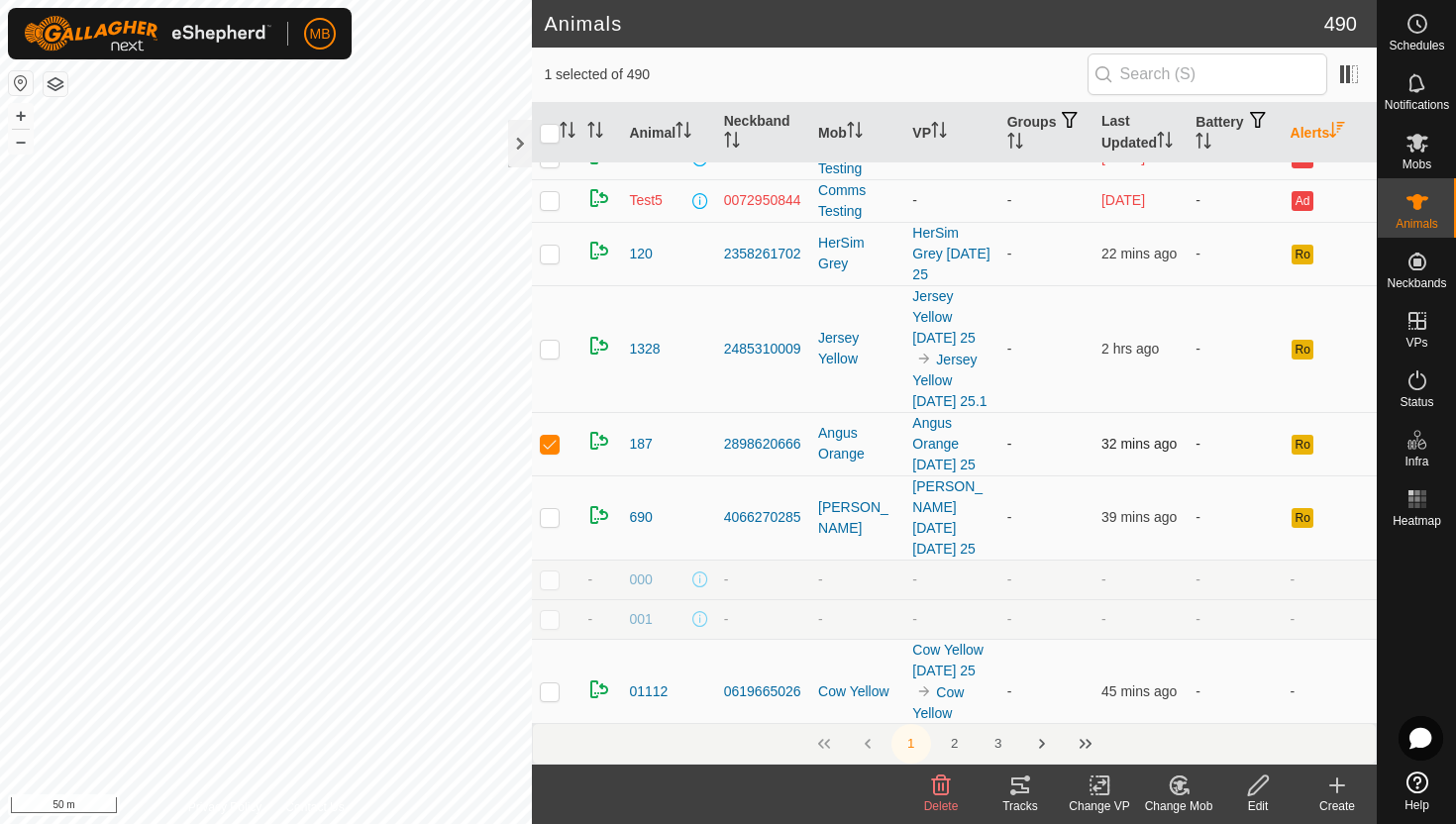 click at bounding box center [550, 444] 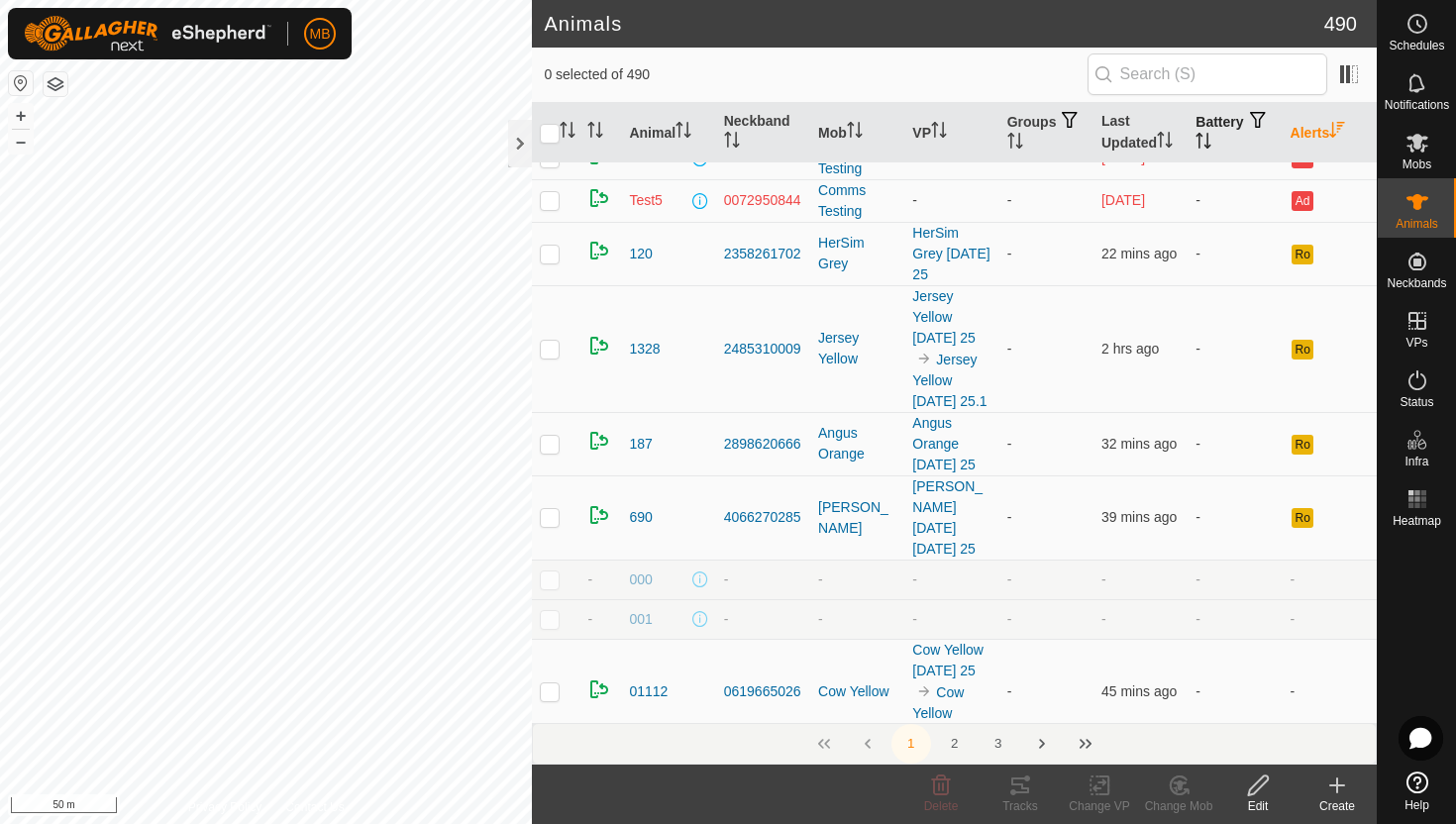 click 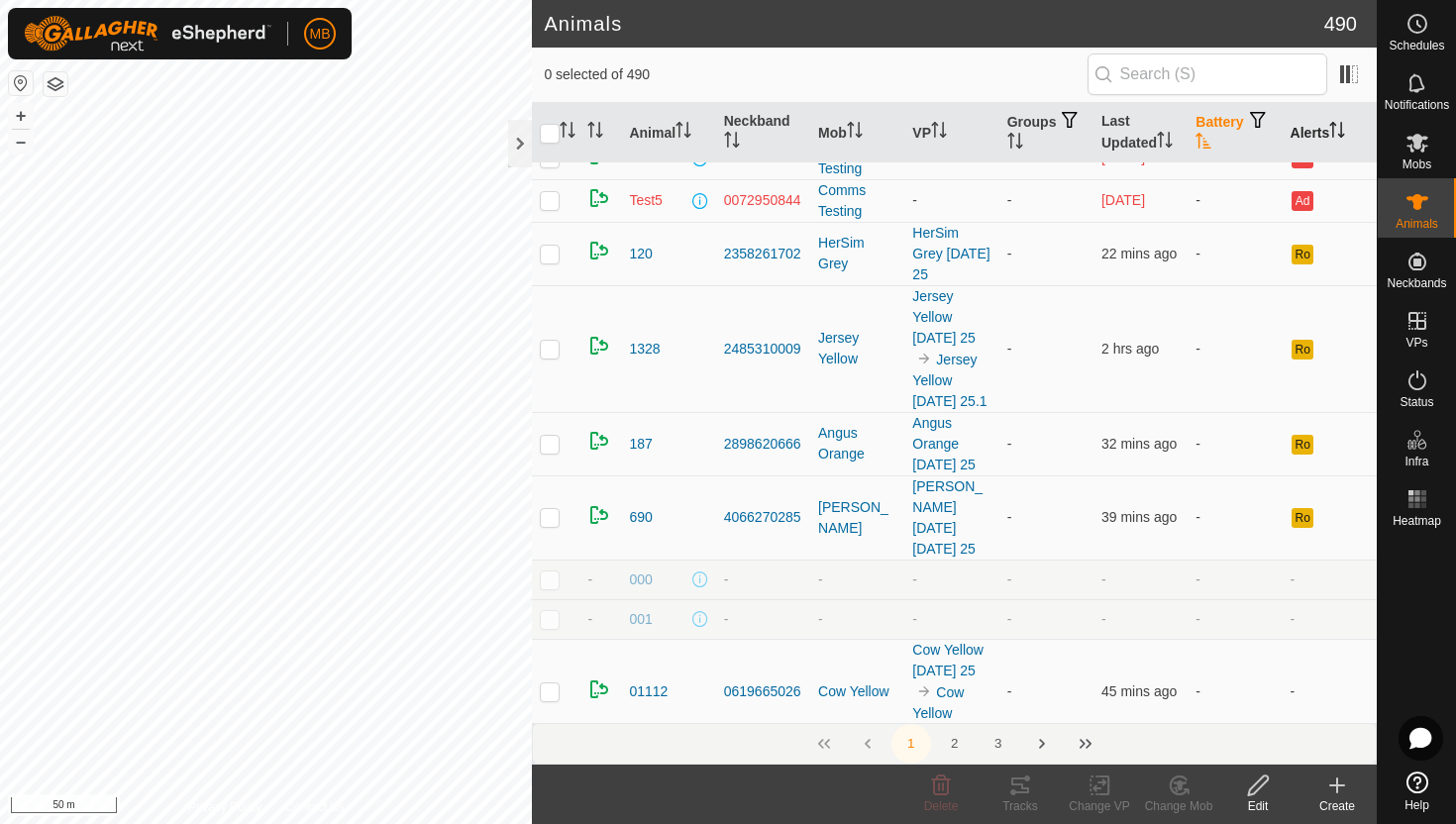 scroll, scrollTop: 0, scrollLeft: 0, axis: both 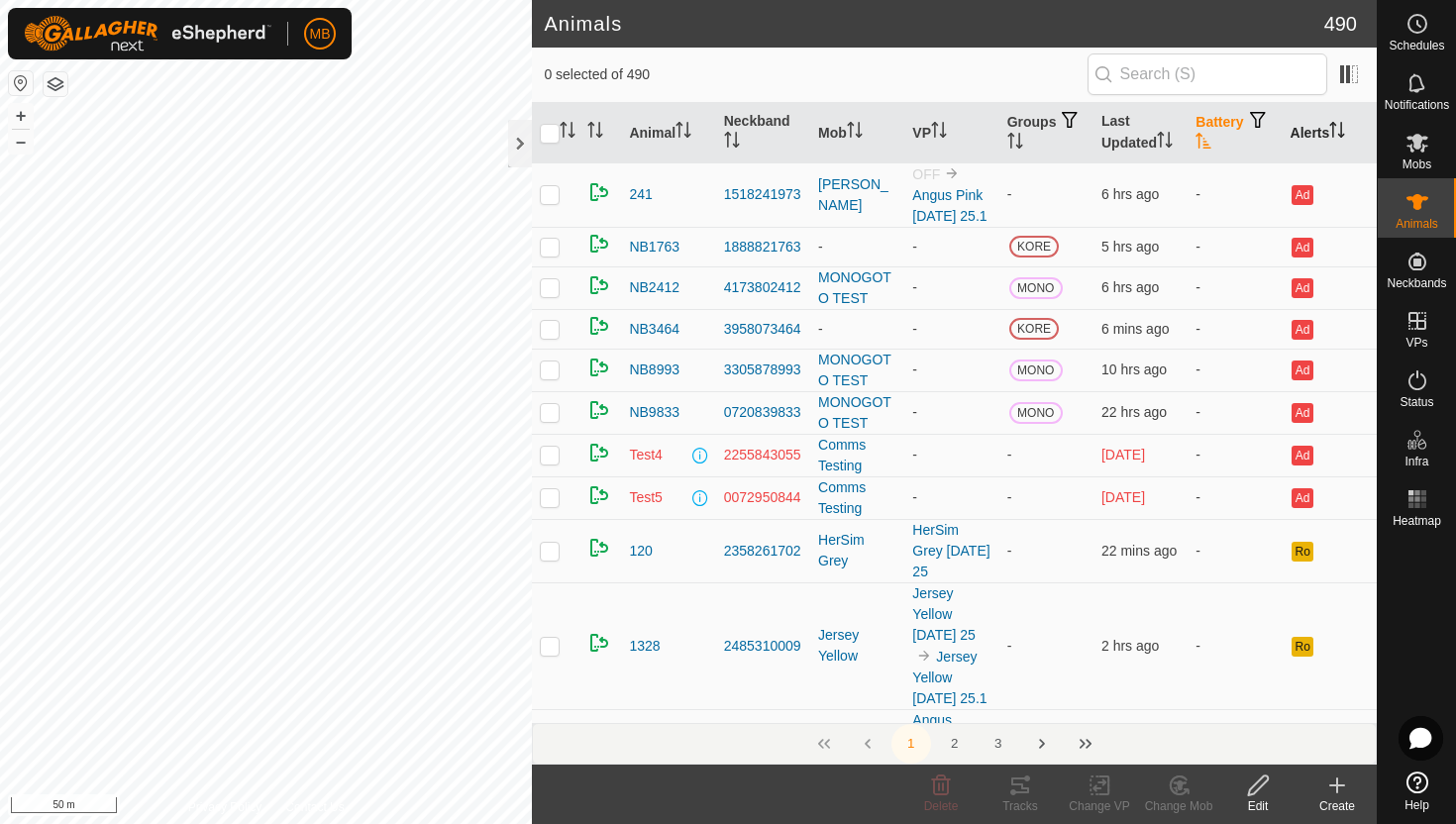 click 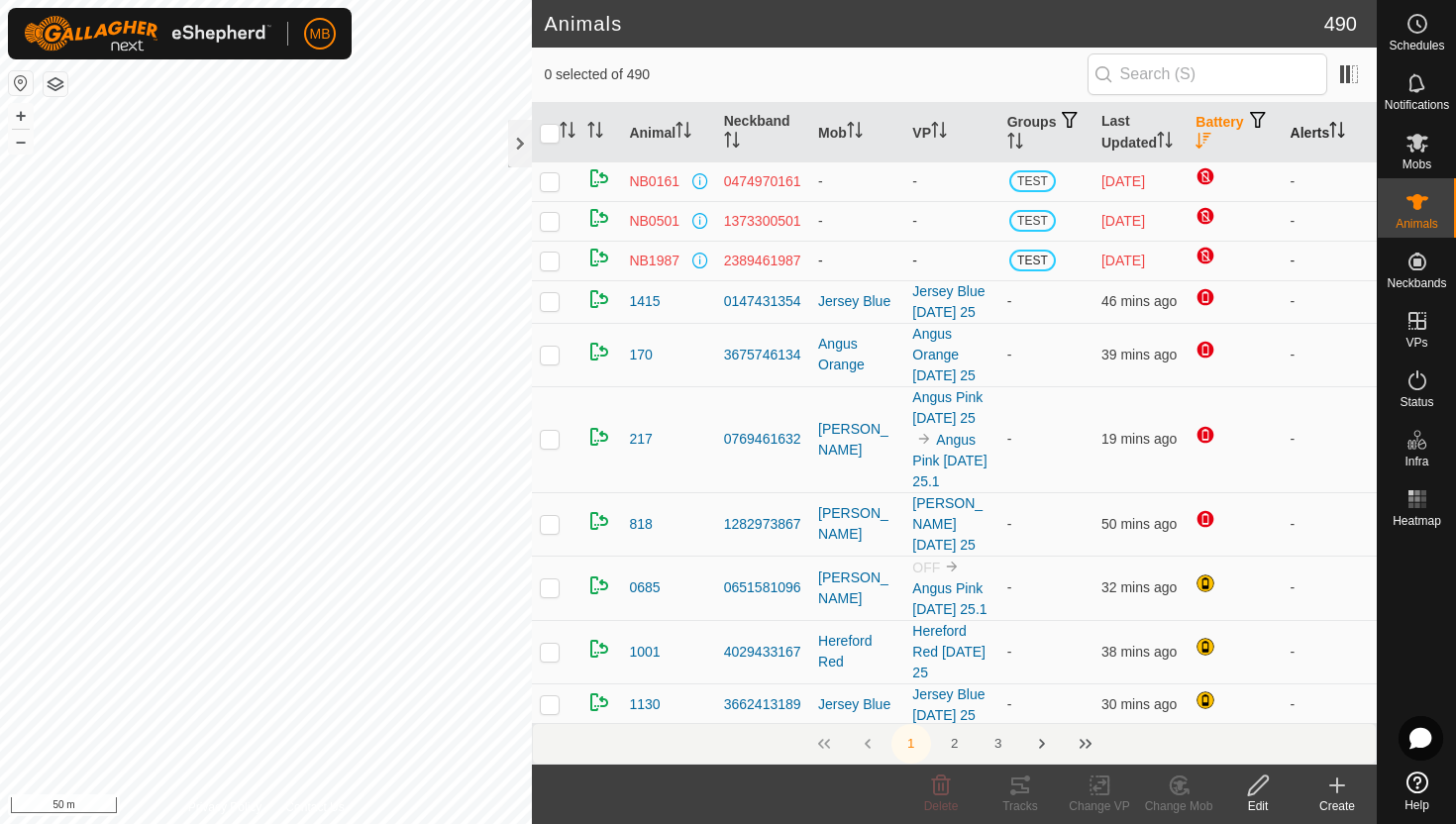 scroll, scrollTop: 0, scrollLeft: 0, axis: both 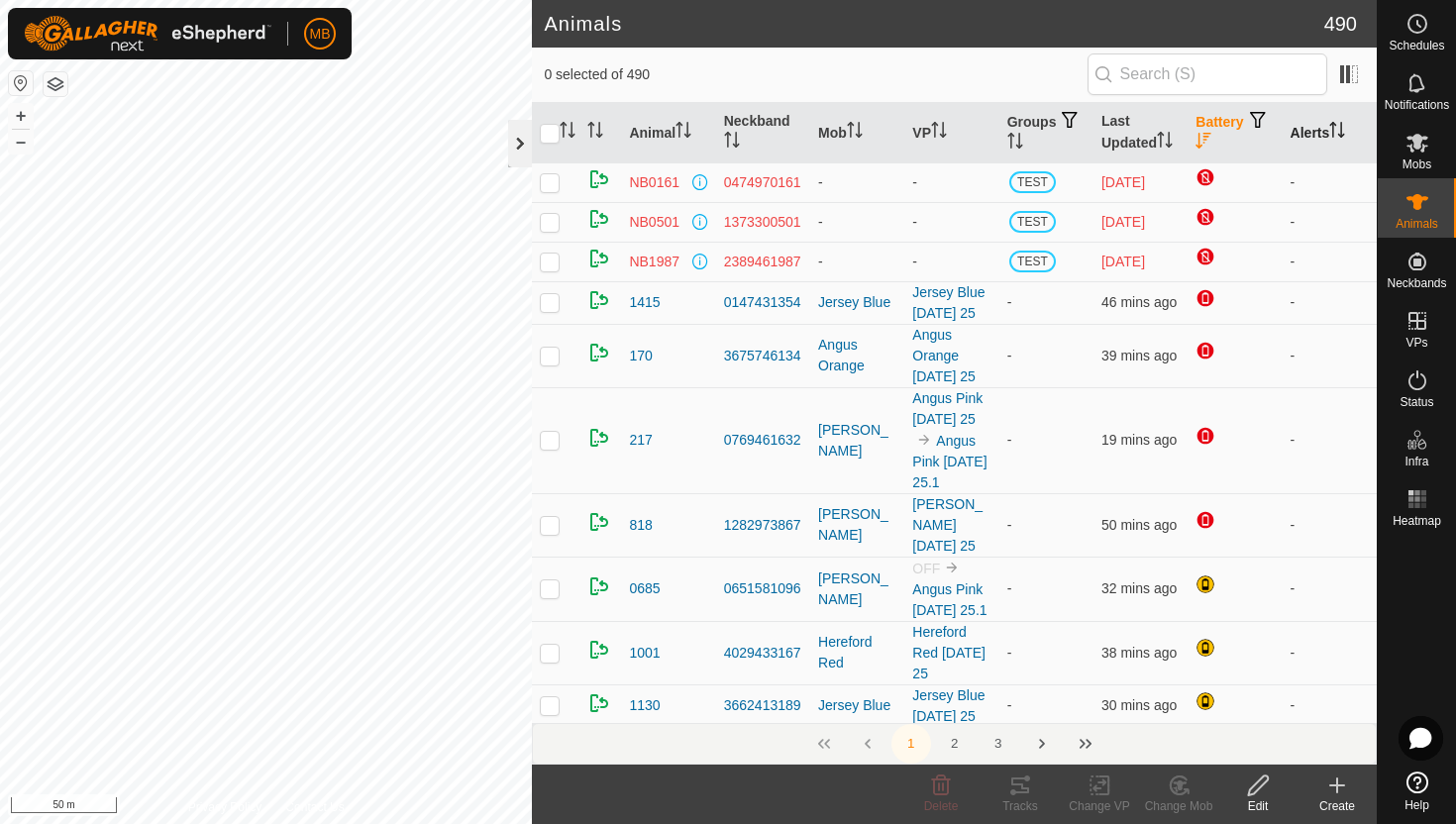 click 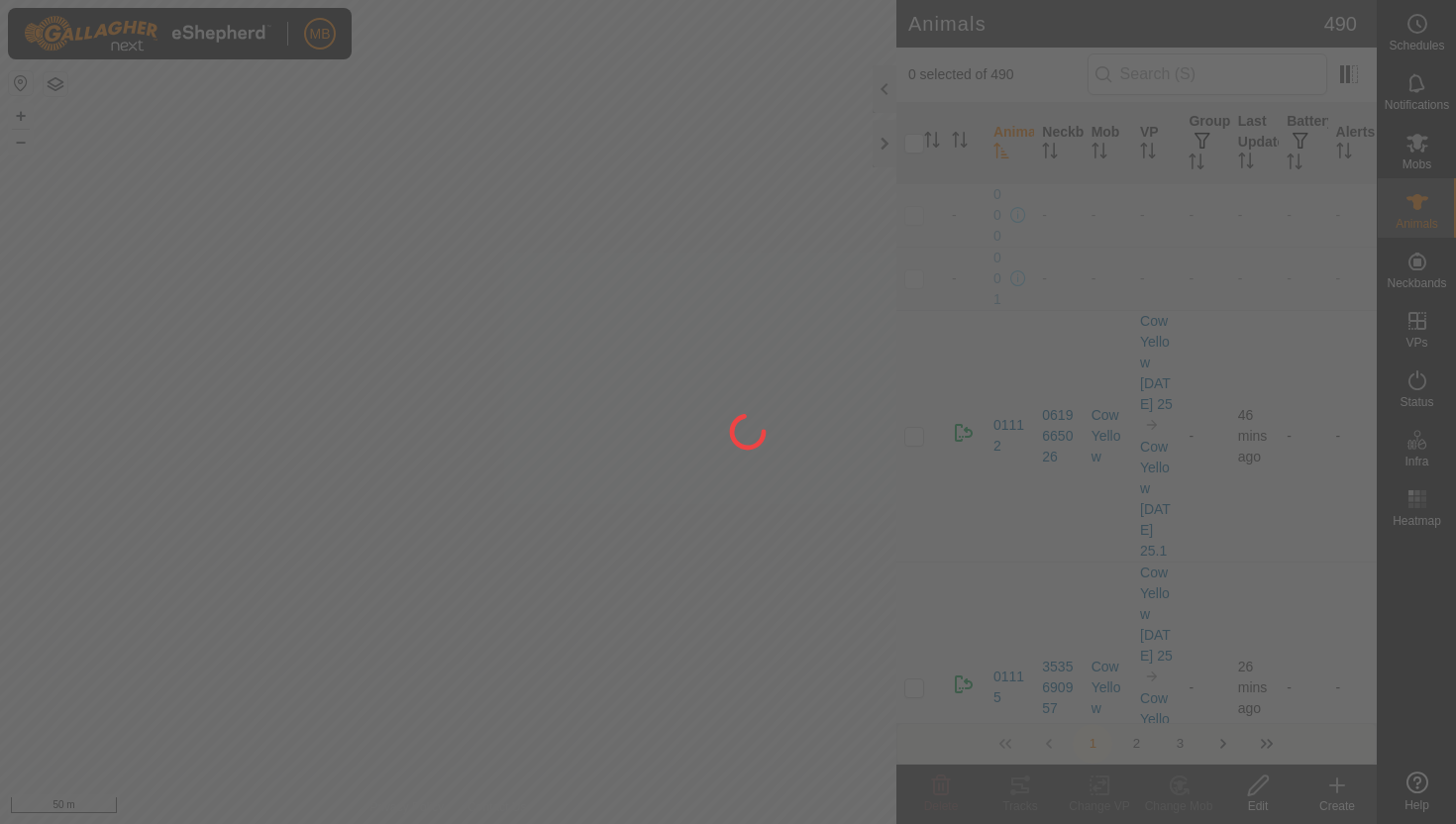 scroll, scrollTop: 0, scrollLeft: 0, axis: both 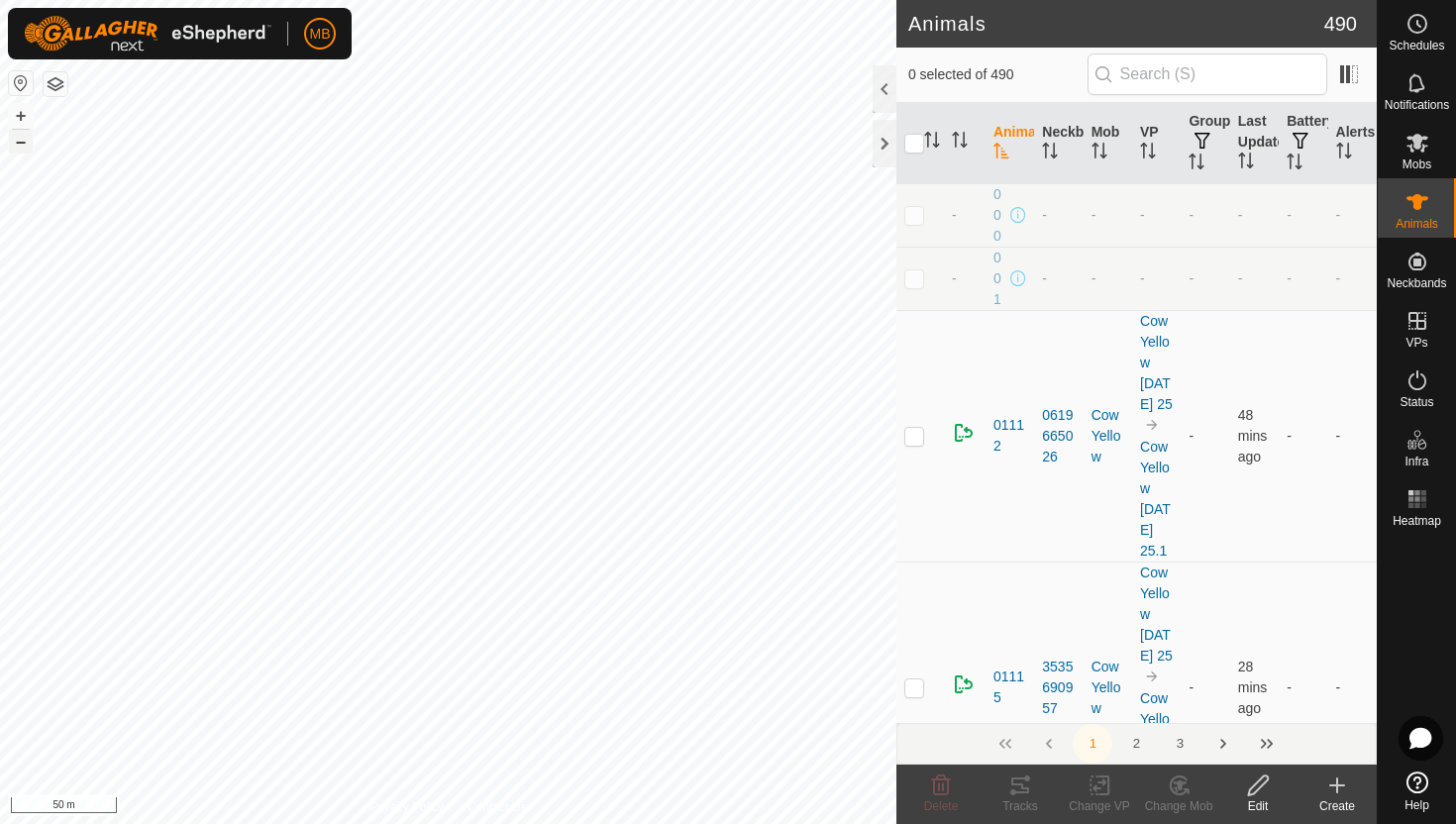 click on "–" at bounding box center (21, 142) 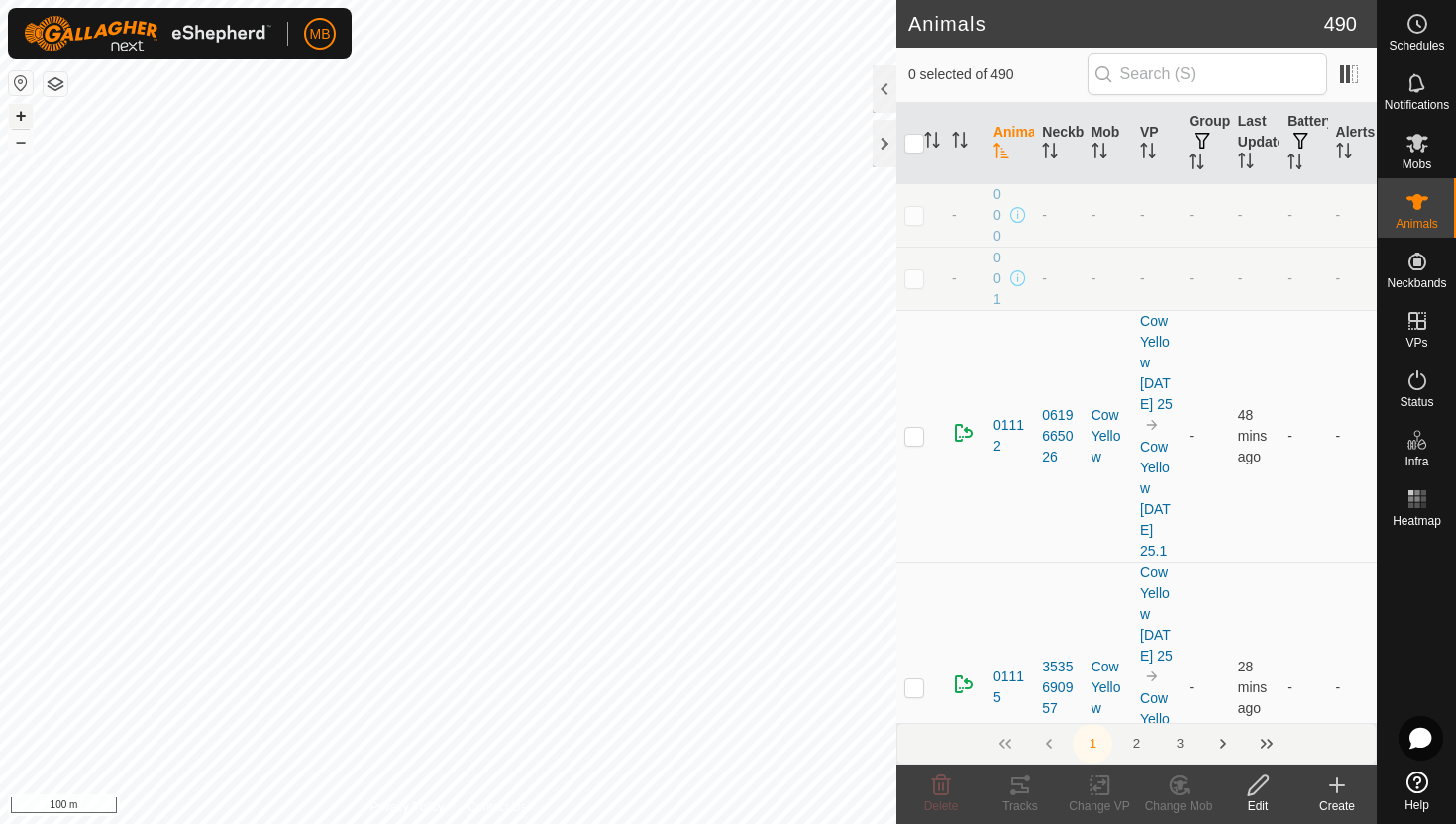 click on "+" at bounding box center [21, 116] 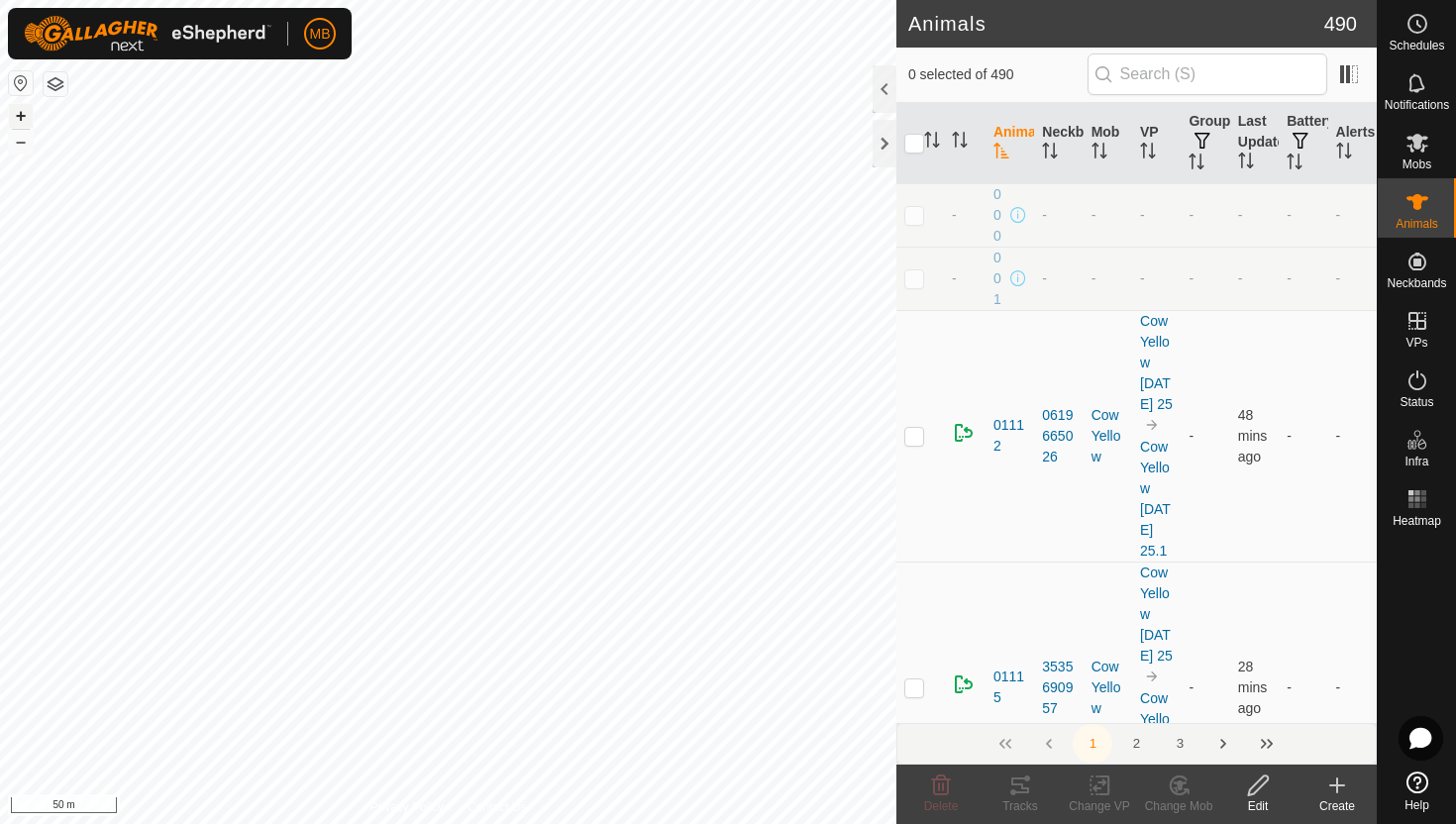 click on "+" at bounding box center (21, 116) 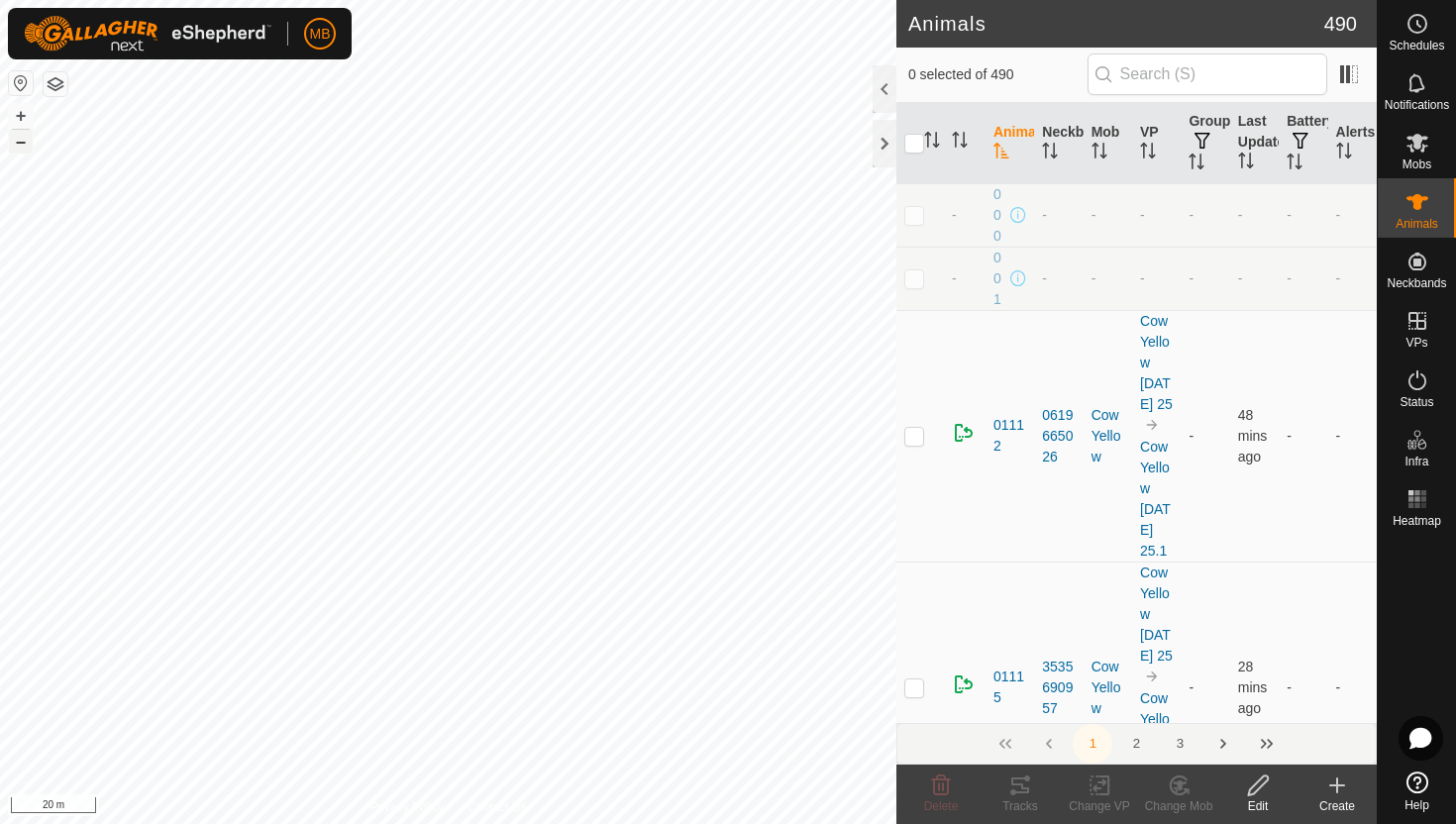click on "–" at bounding box center (21, 142) 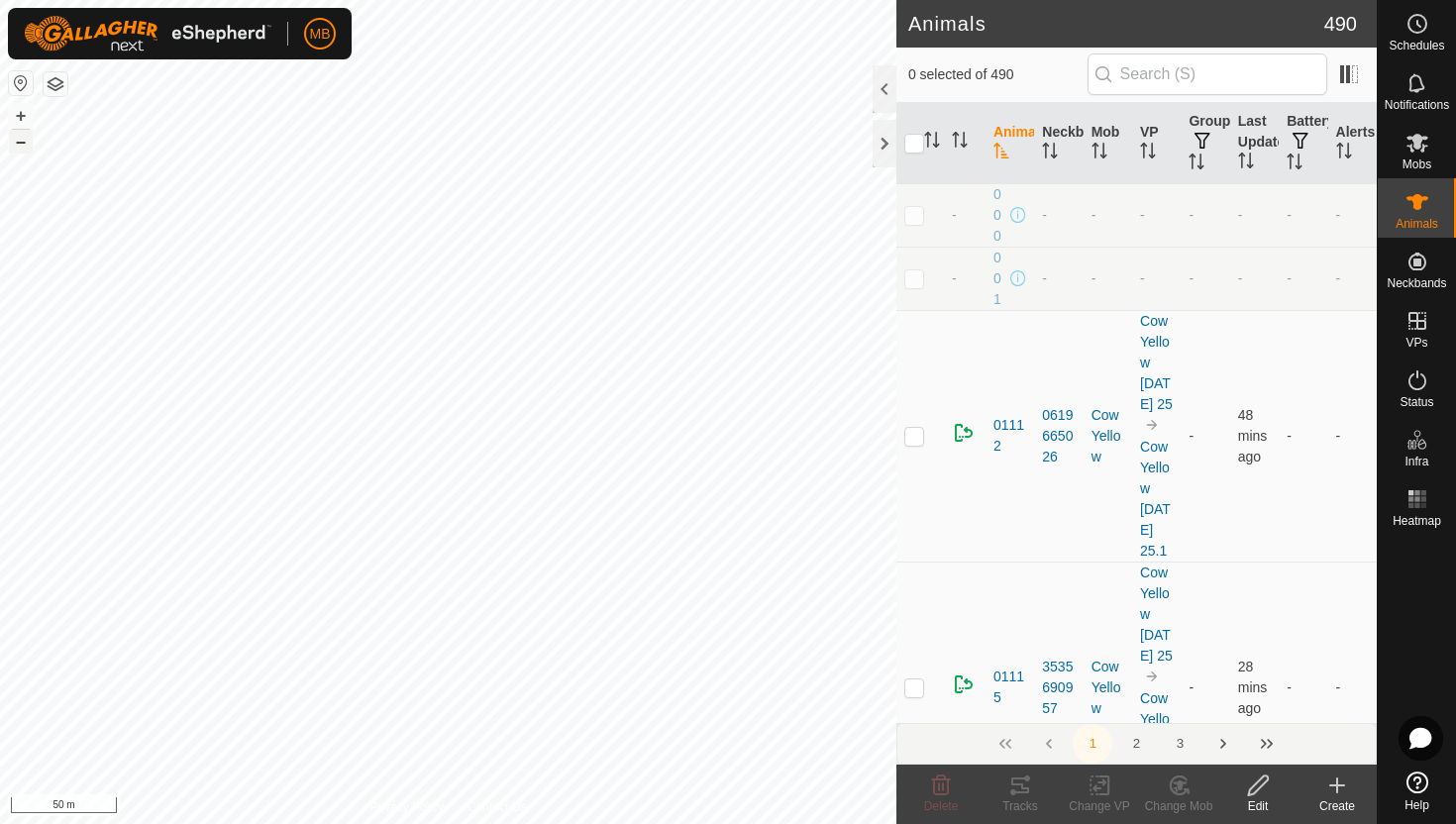 click on "–" at bounding box center (21, 142) 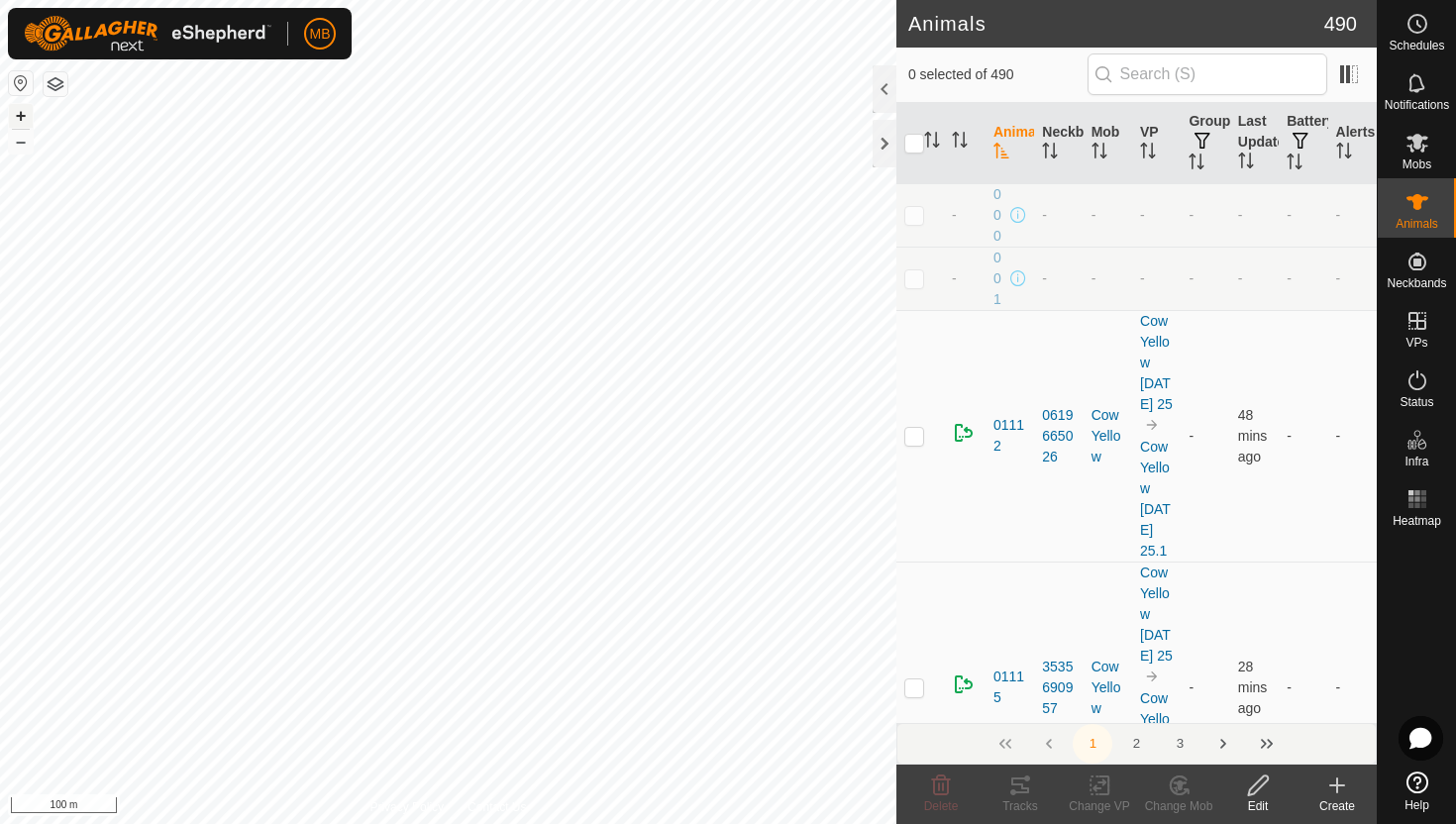click on "+" at bounding box center (21, 116) 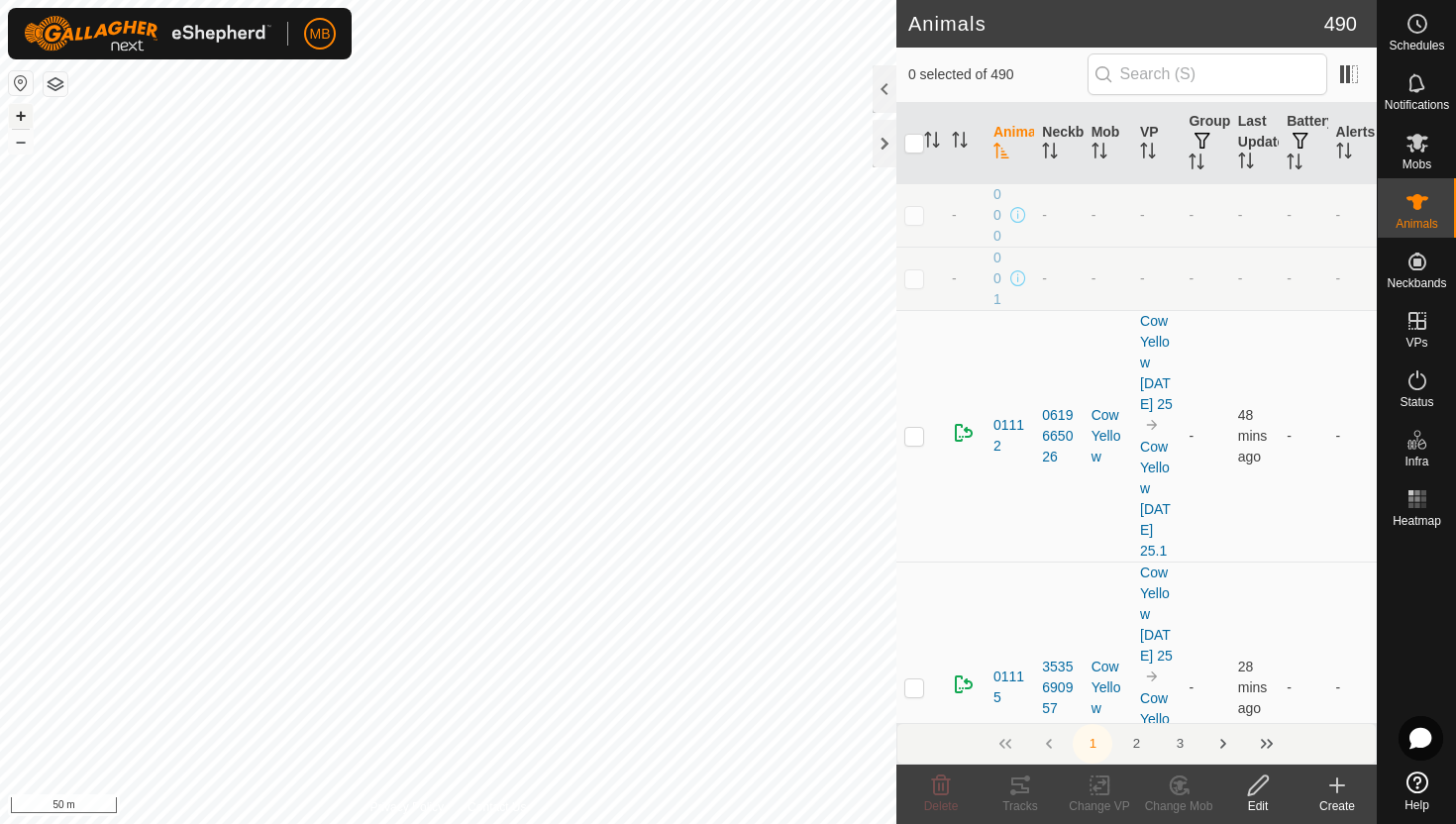 click on "+" at bounding box center [21, 116] 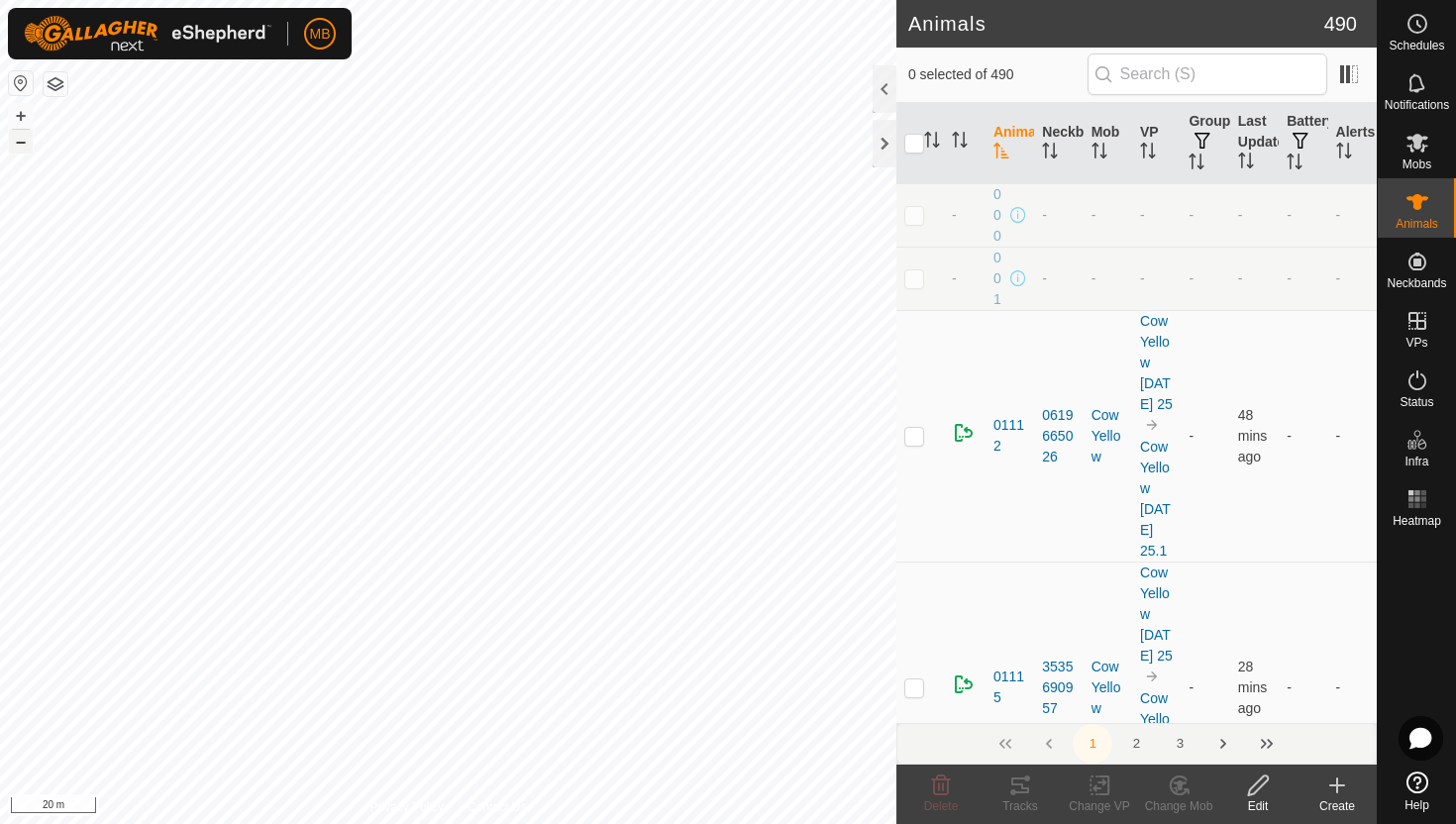 click on "–" at bounding box center (21, 142) 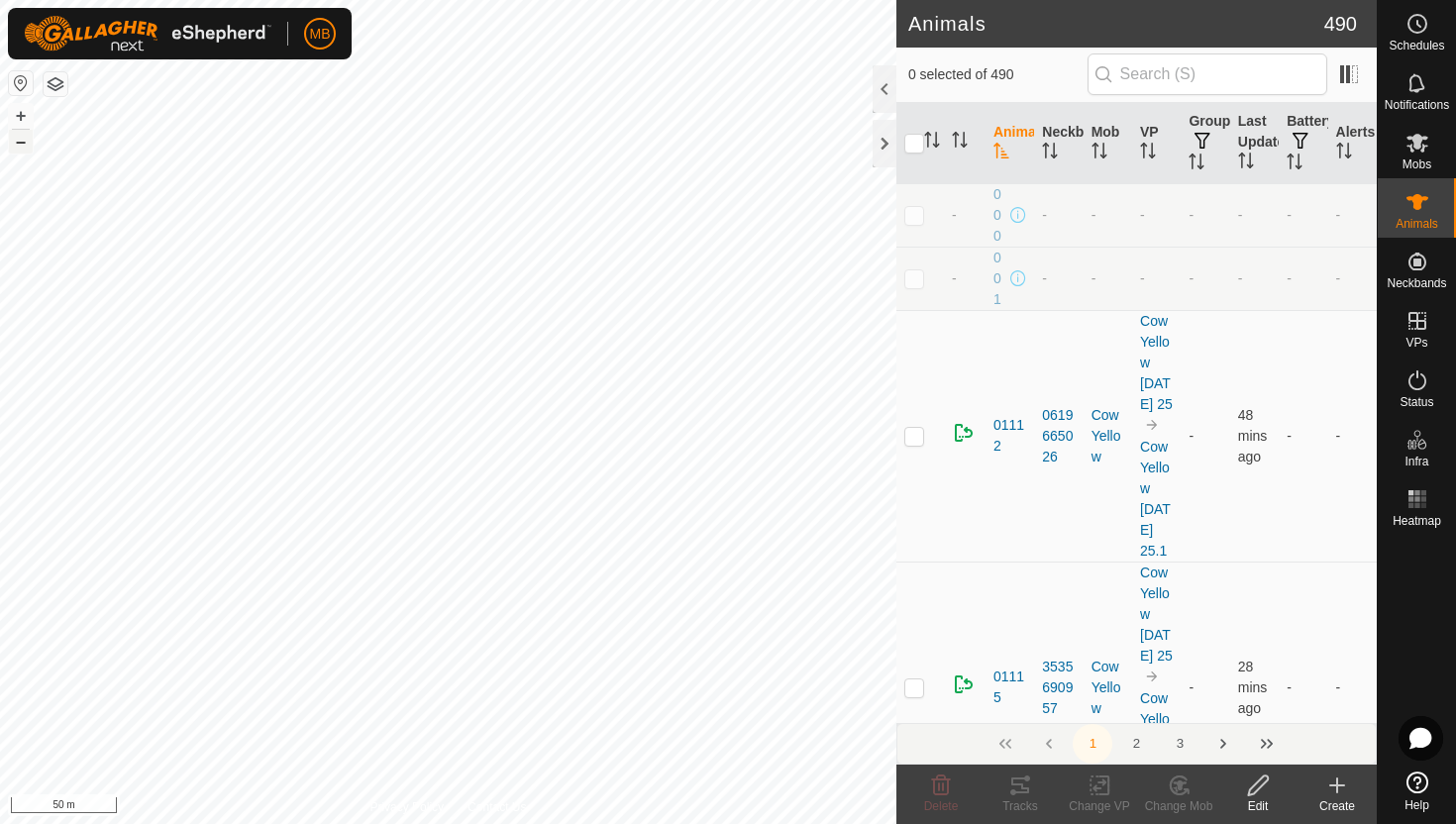 click on "–" at bounding box center (21, 142) 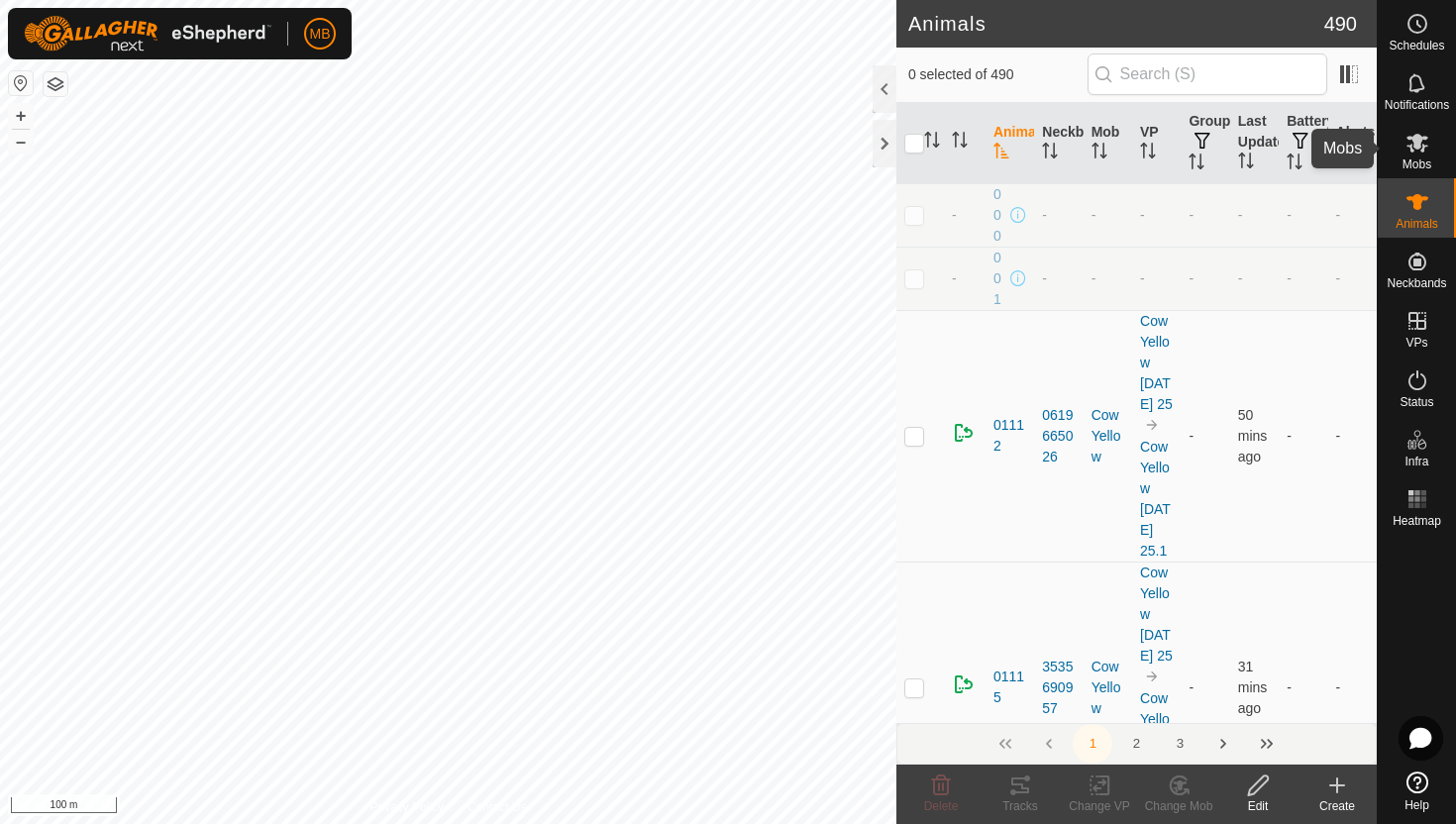 click 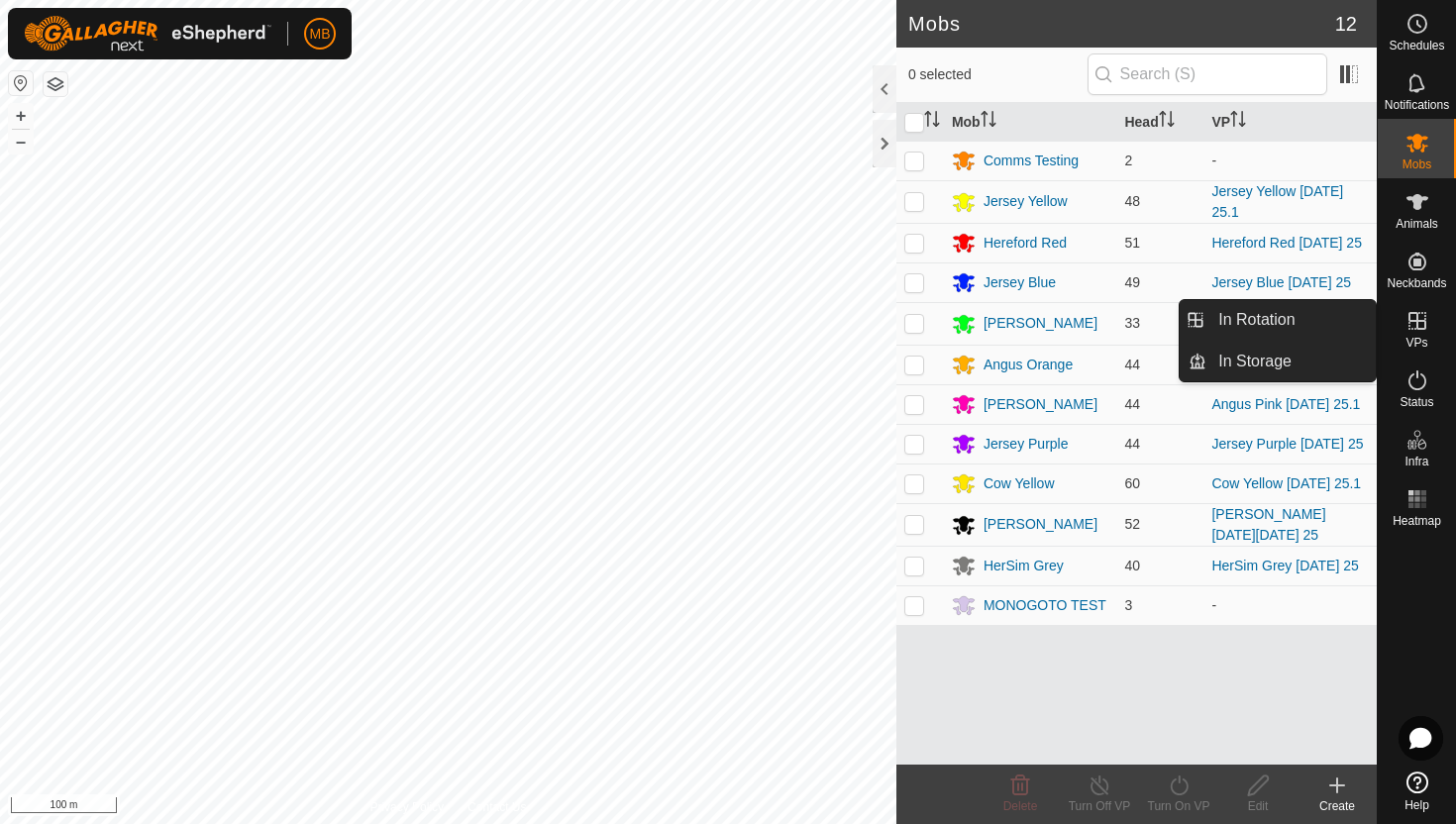 click 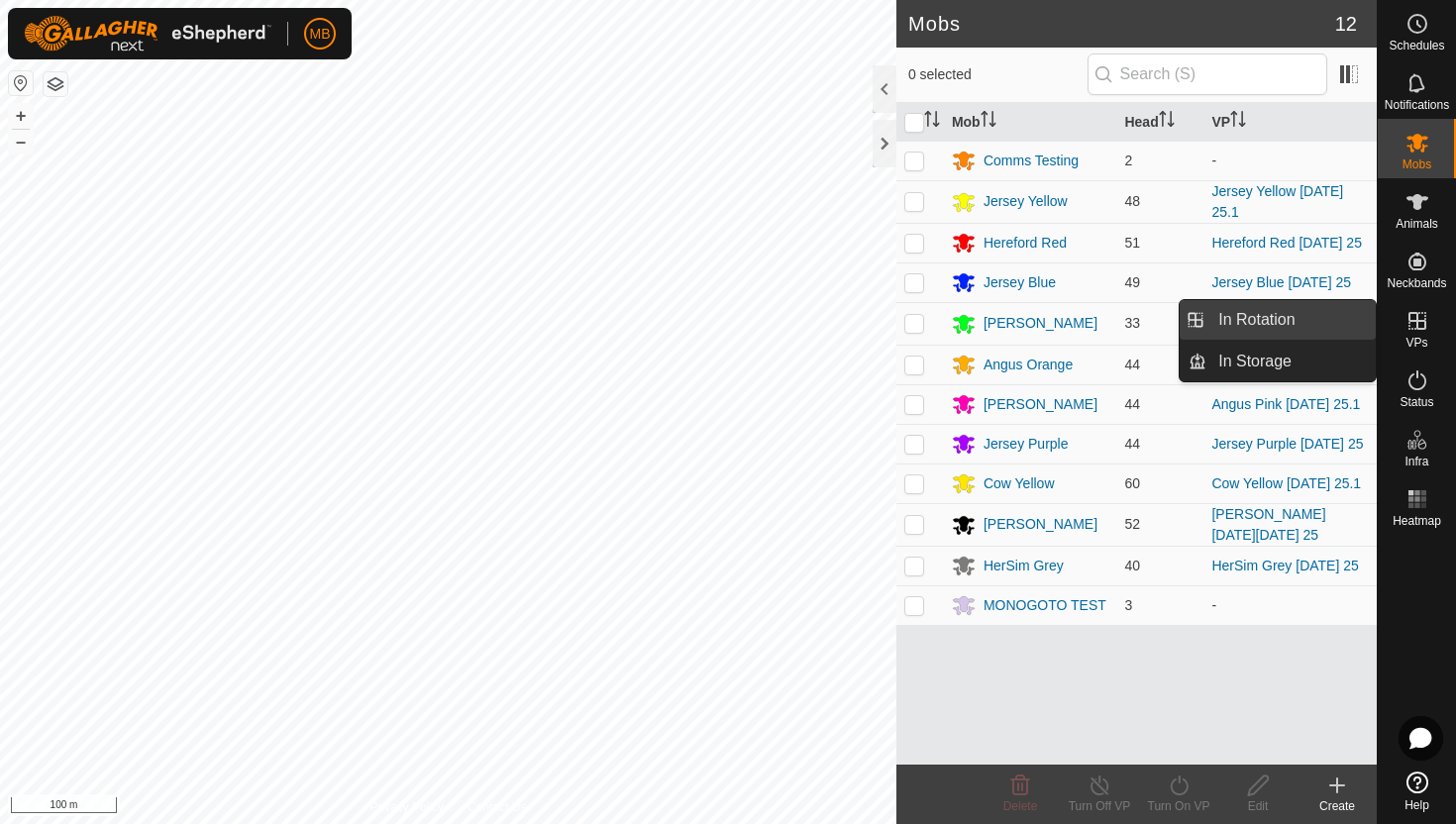 click on "In Rotation" at bounding box center (1291, 320) 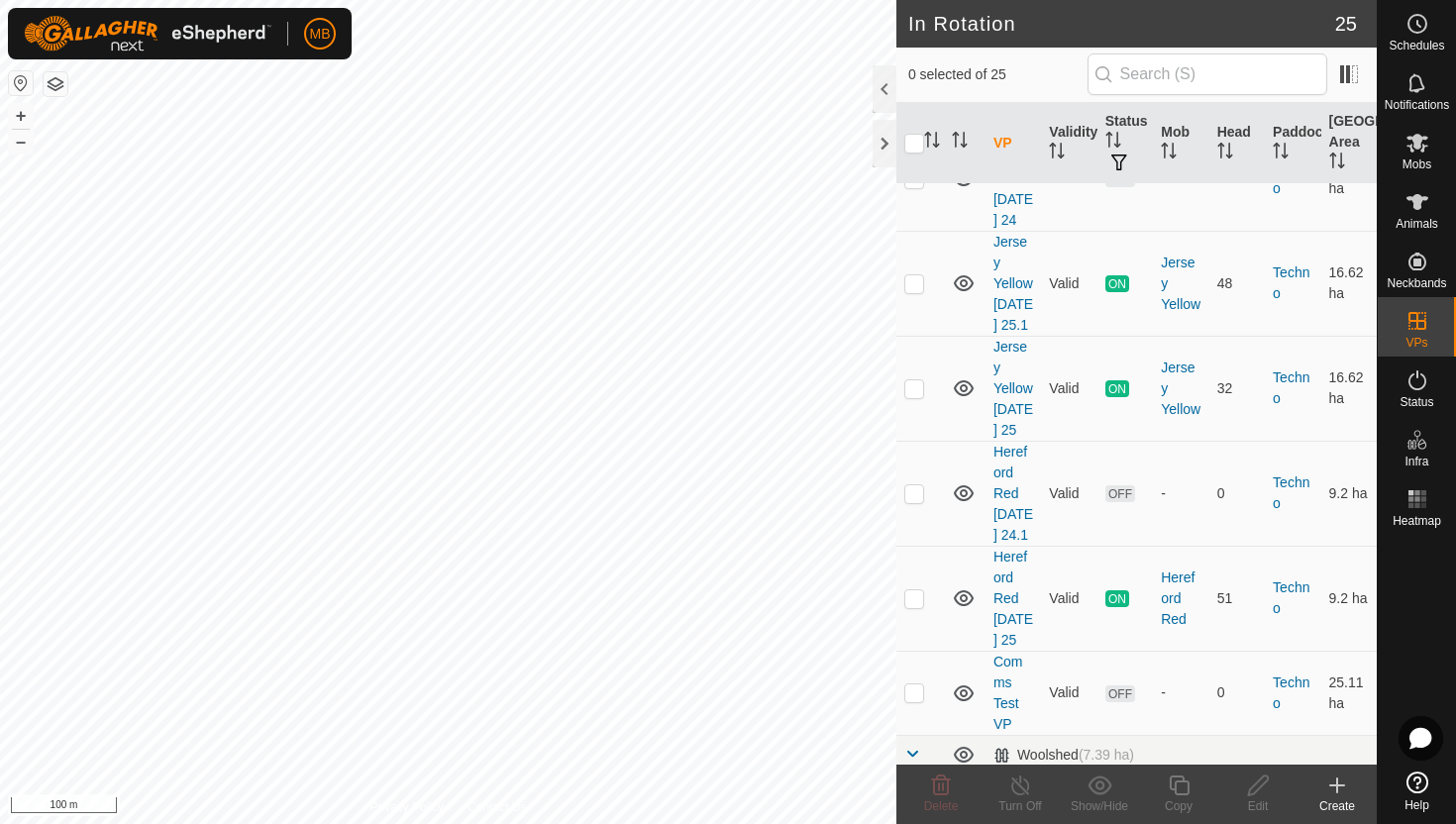 scroll, scrollTop: 1328, scrollLeft: 0, axis: vertical 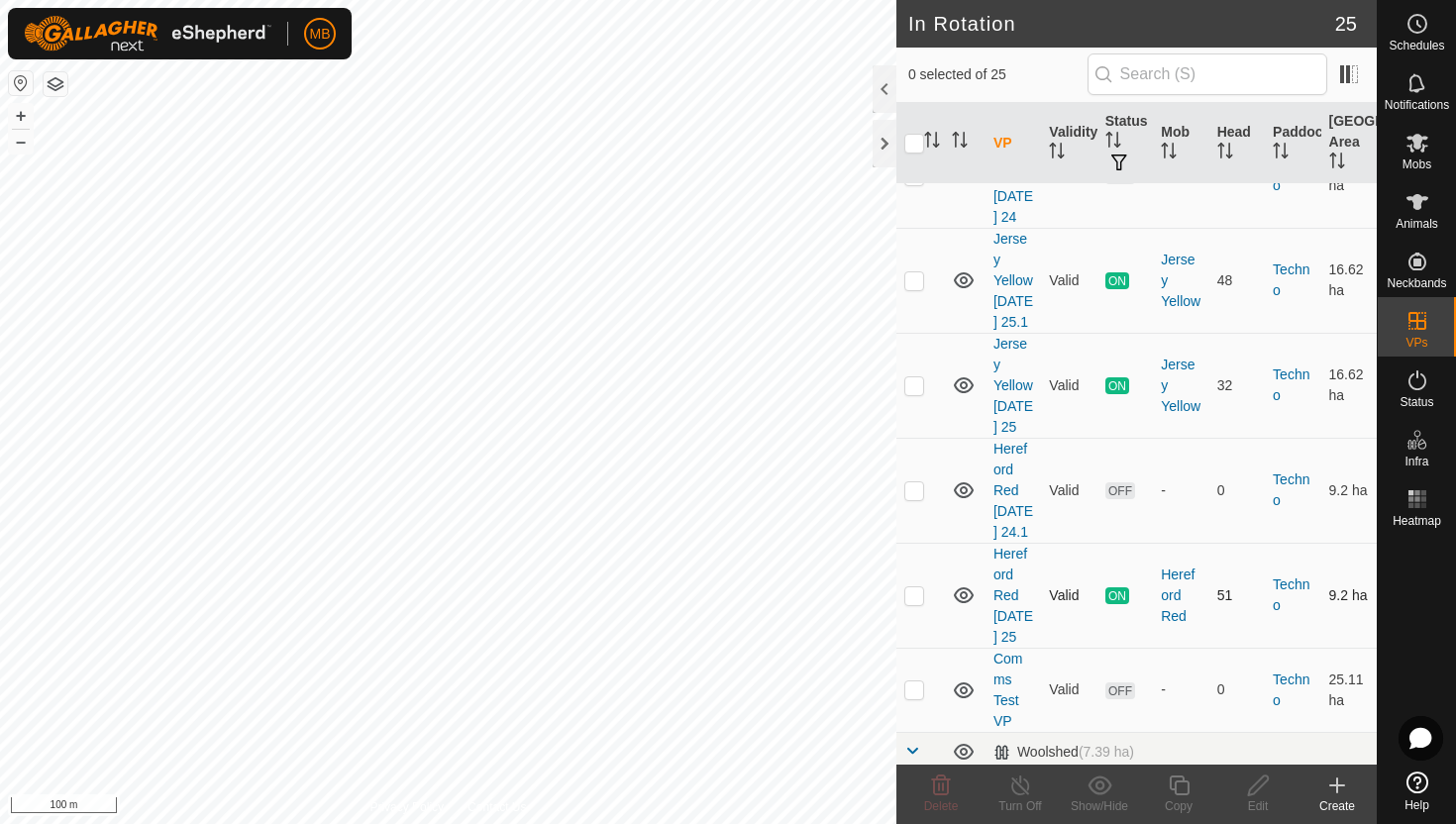 click at bounding box center (914, 595) 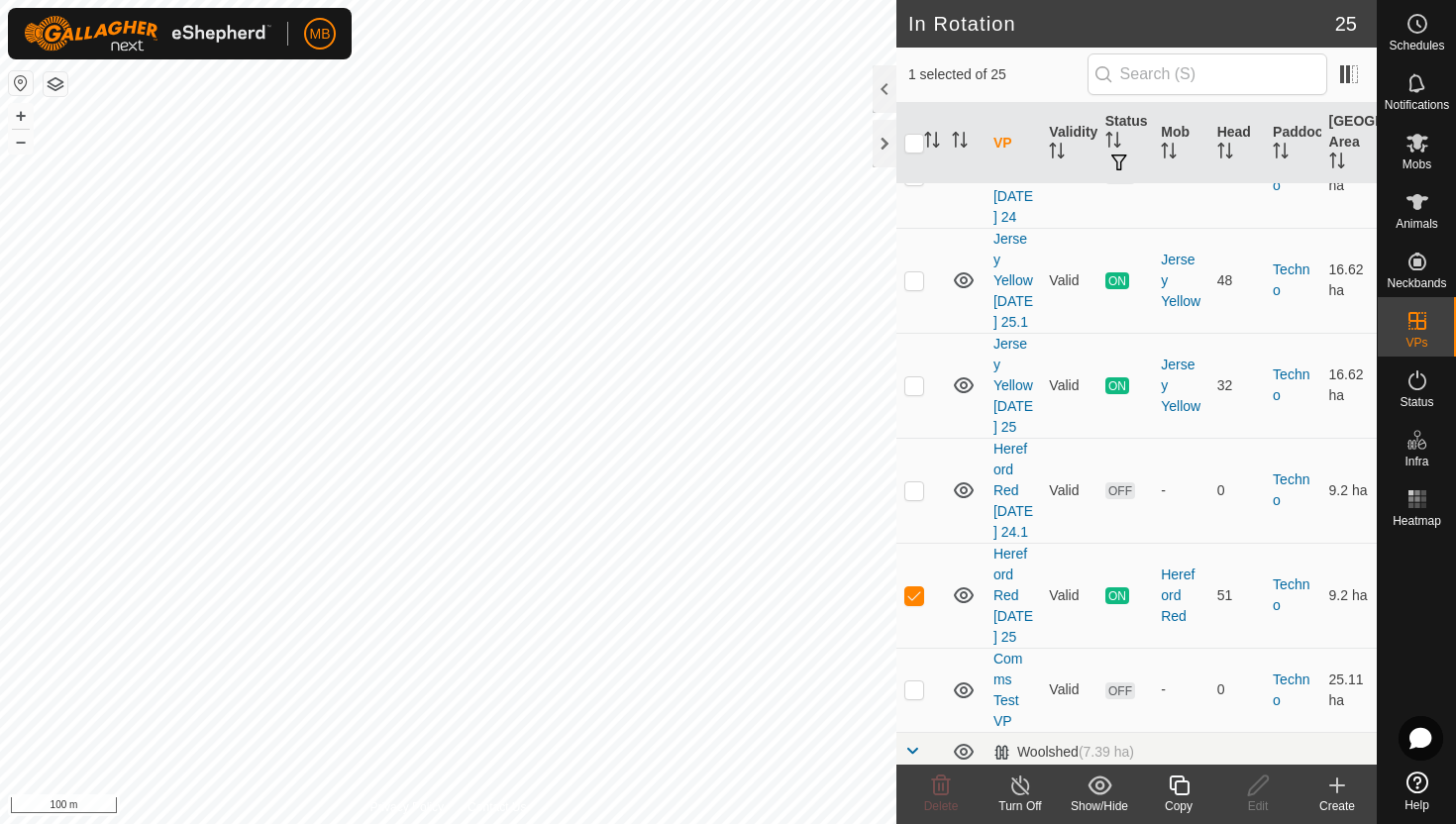 click 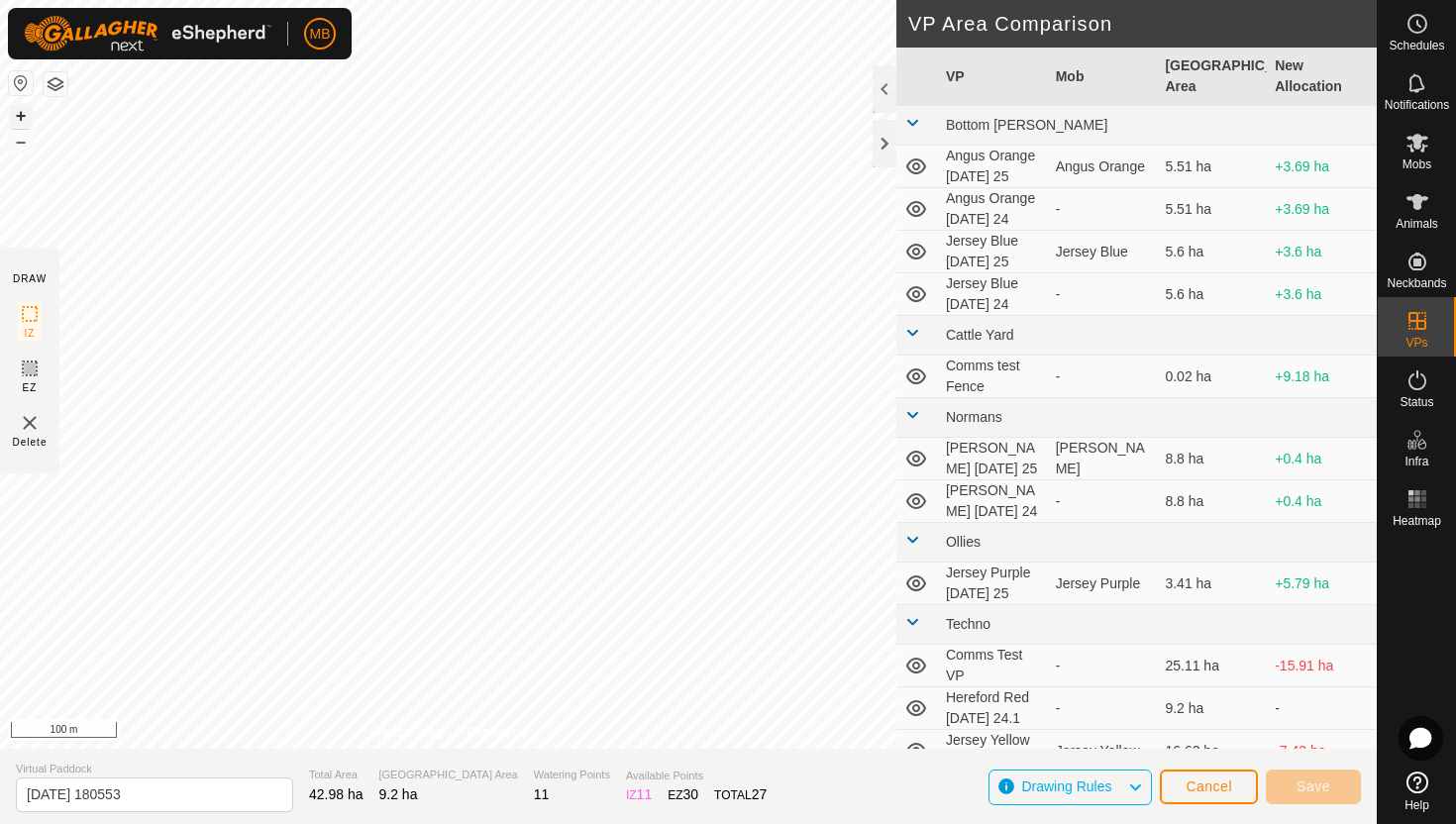 click on "+" at bounding box center (21, 116) 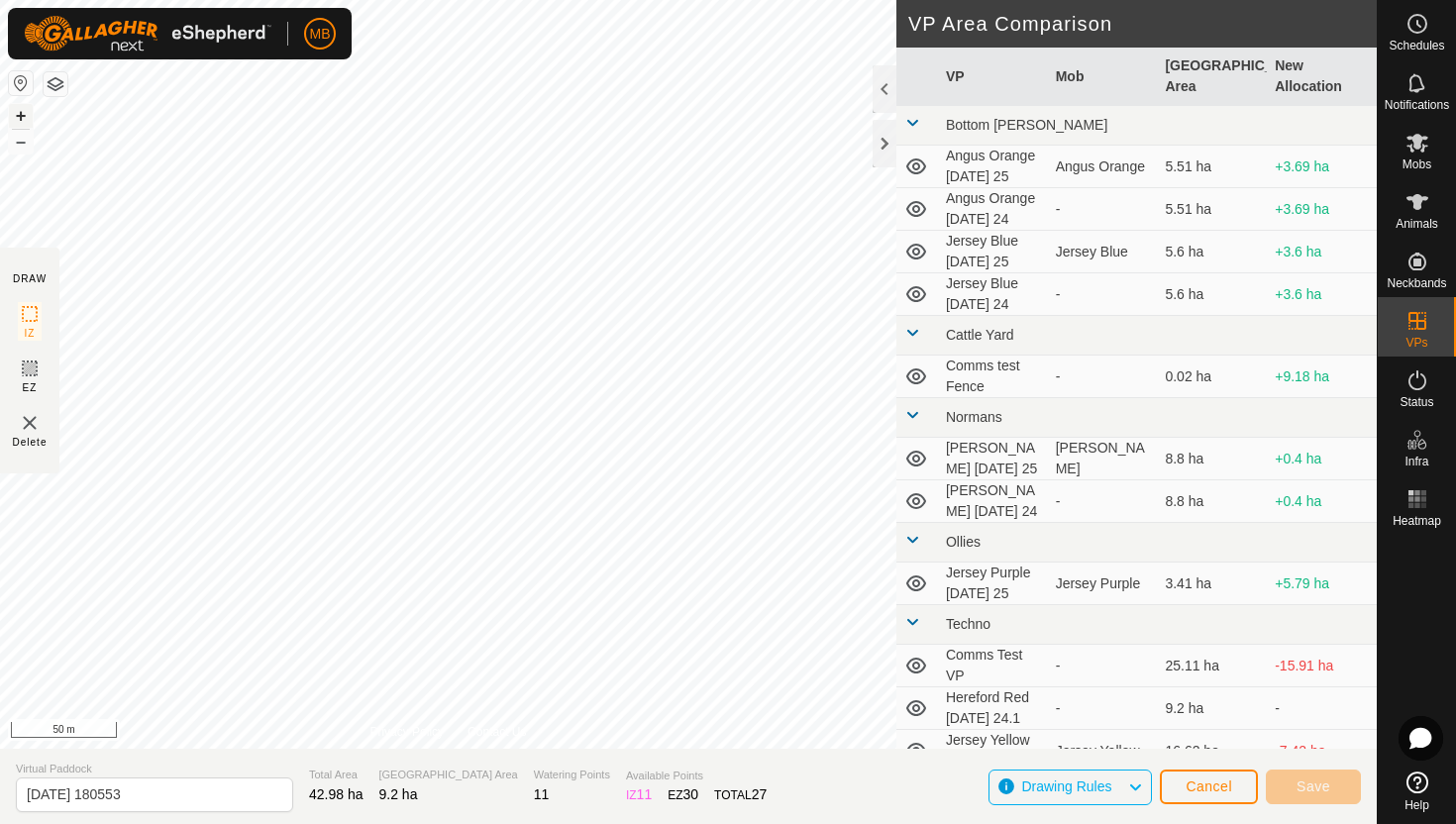 click on "+" at bounding box center [21, 116] 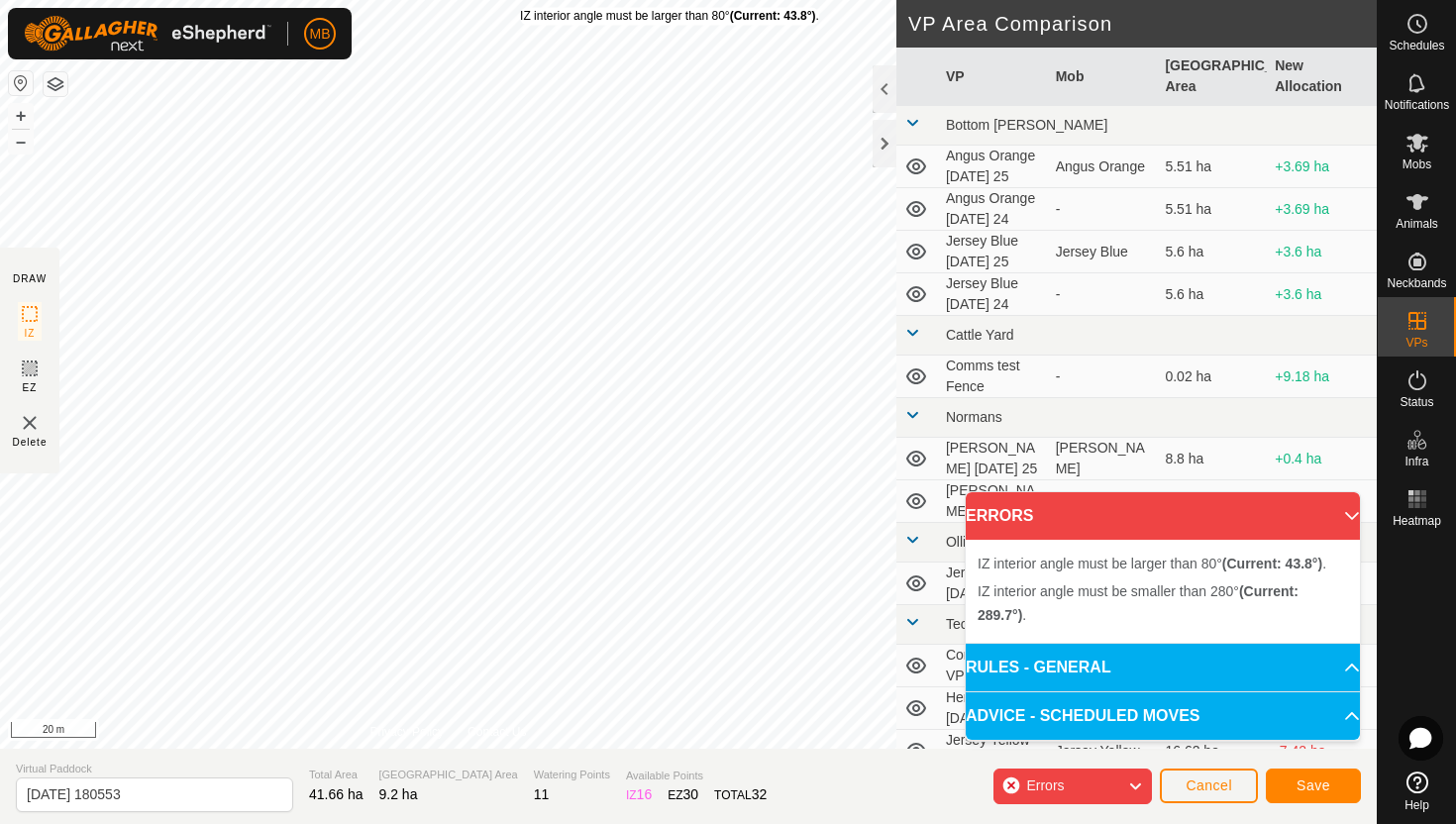 click on "IZ interior angle must be larger than 80°  (Current: 43.8°) ." at bounding box center (670, 16) 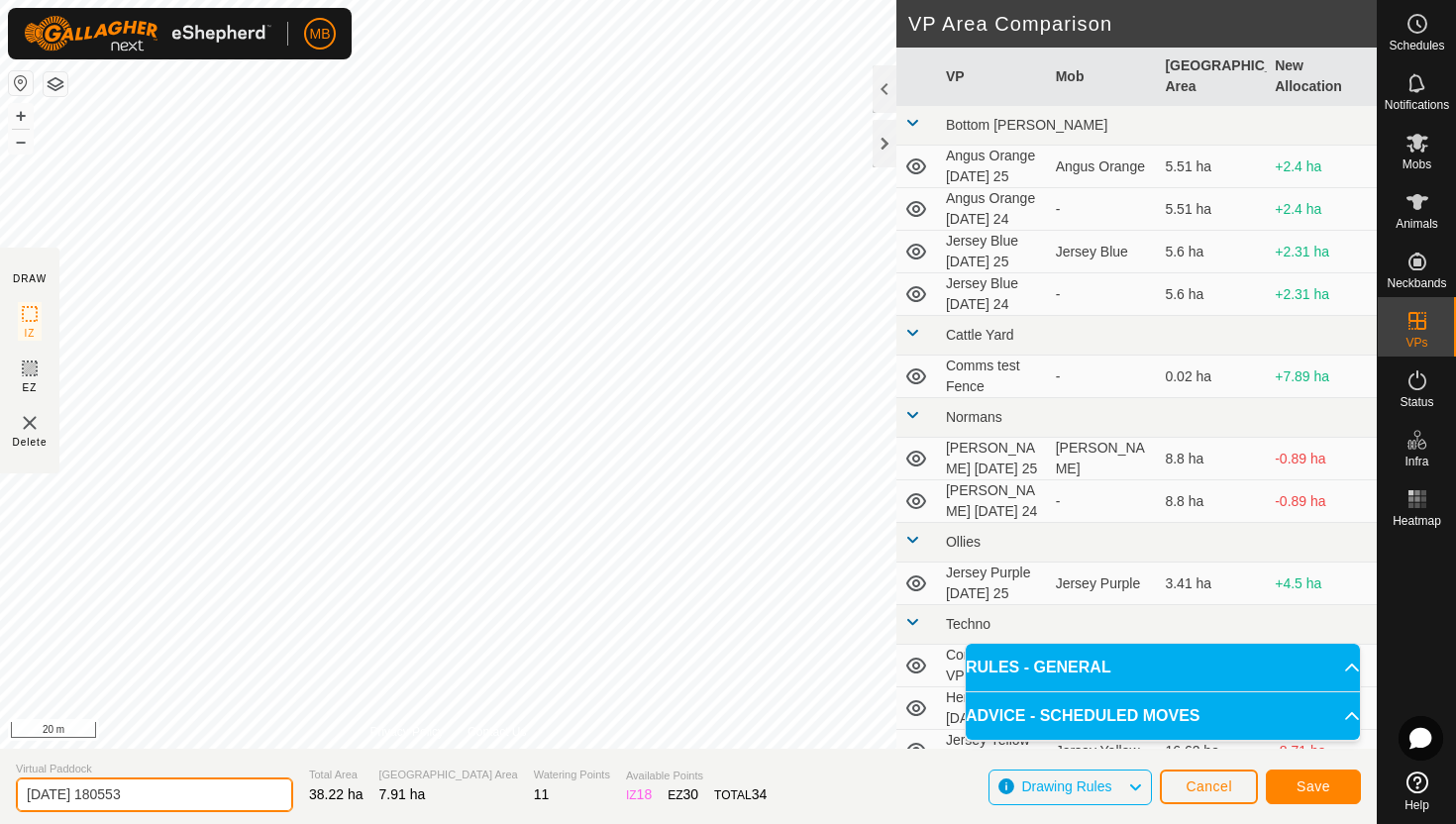 click on "2025-07-25 180553" 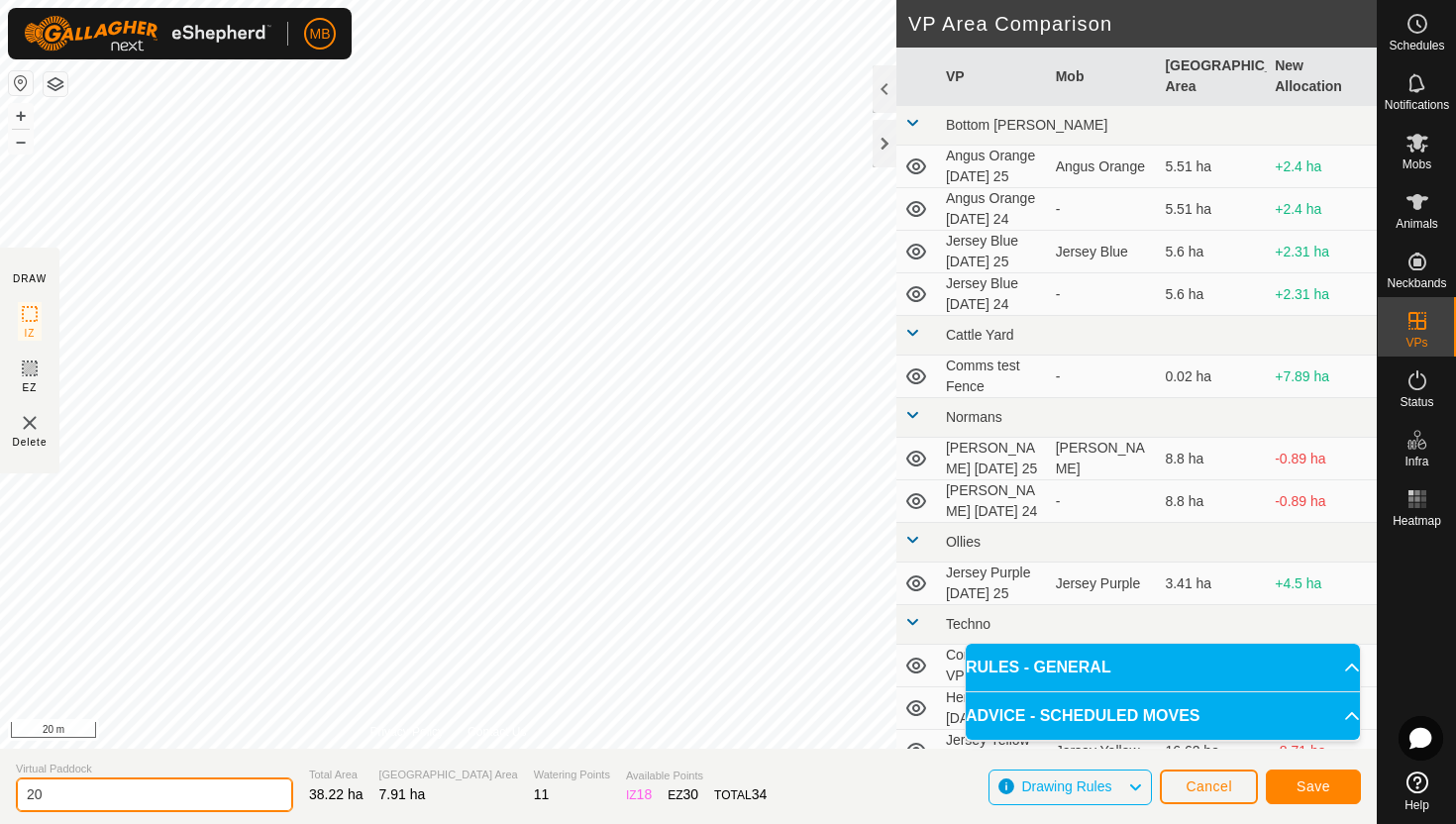 type on "2" 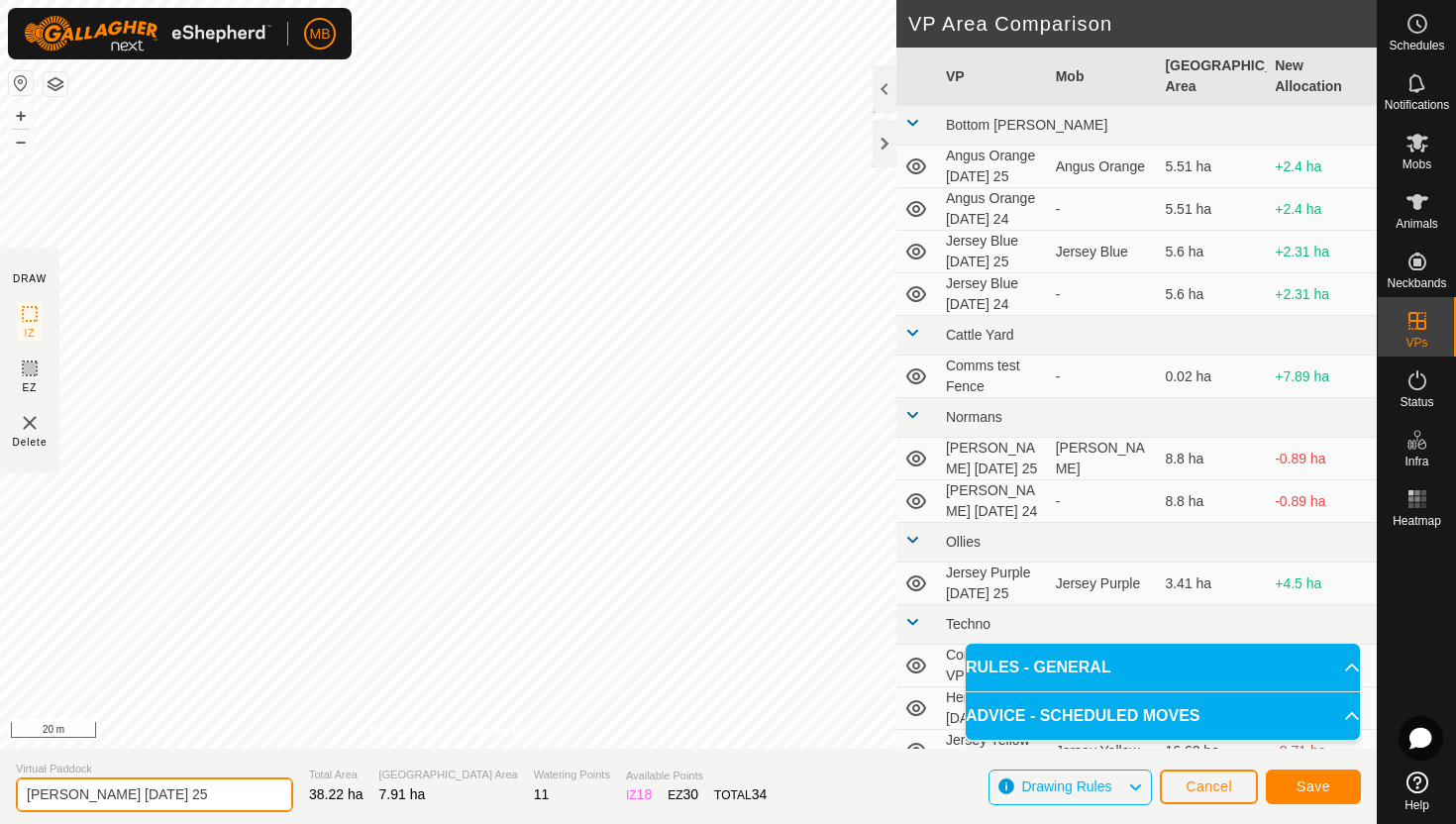 click on "Hereford ed Friday 25" 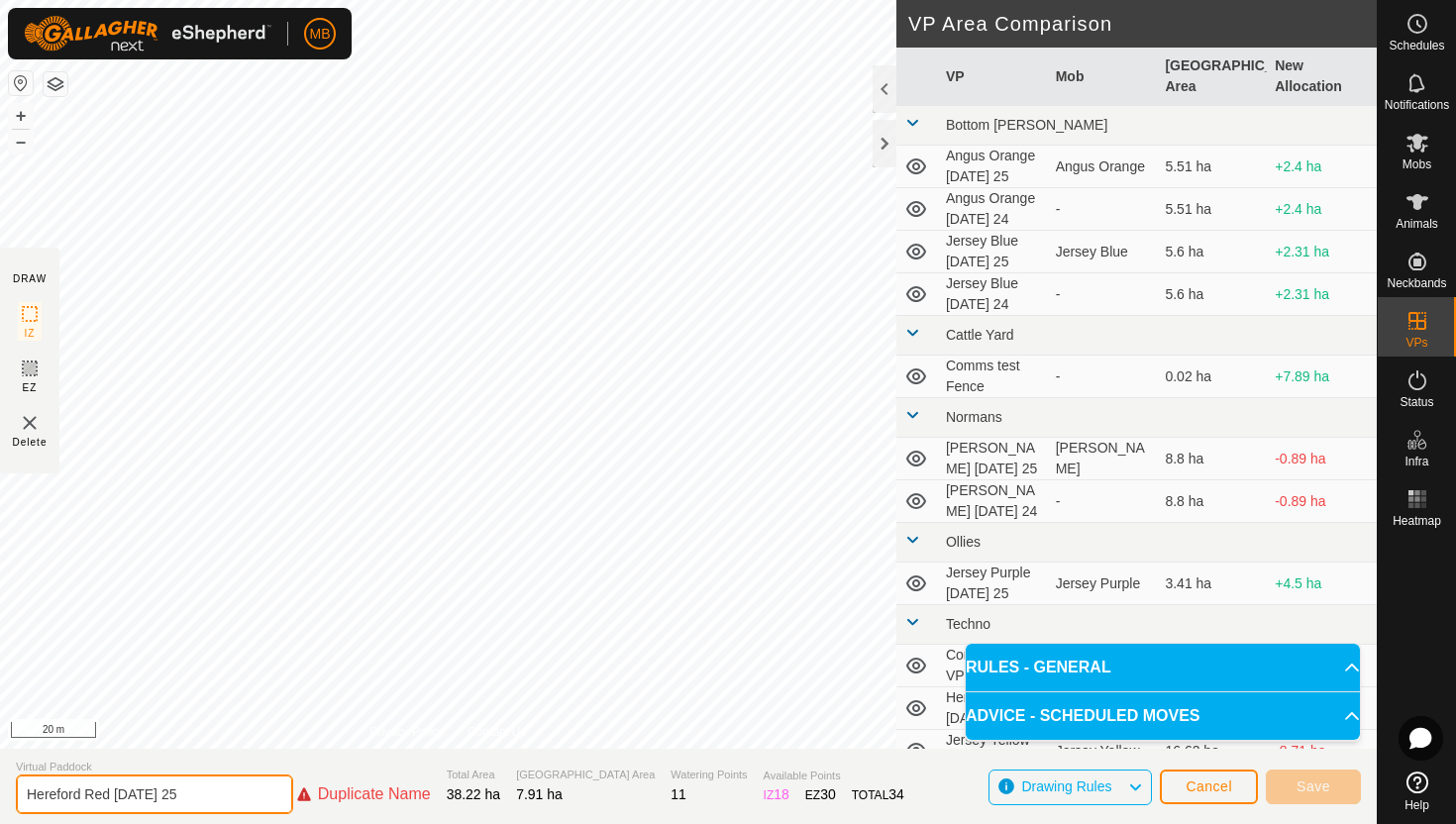 click on "Hereford Red [DATE] 25" 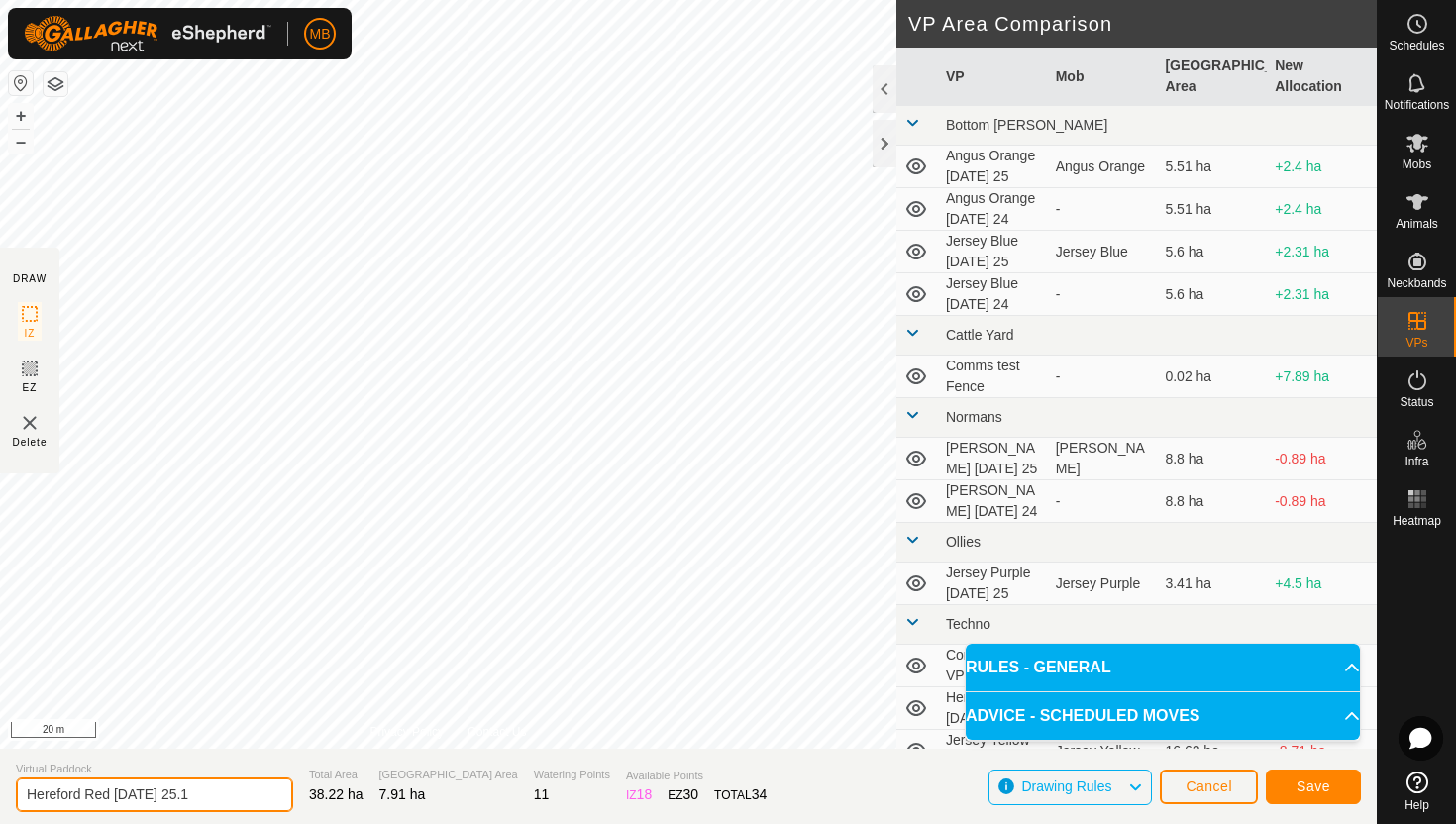 type on "Hereford Red [DATE] 25.1" 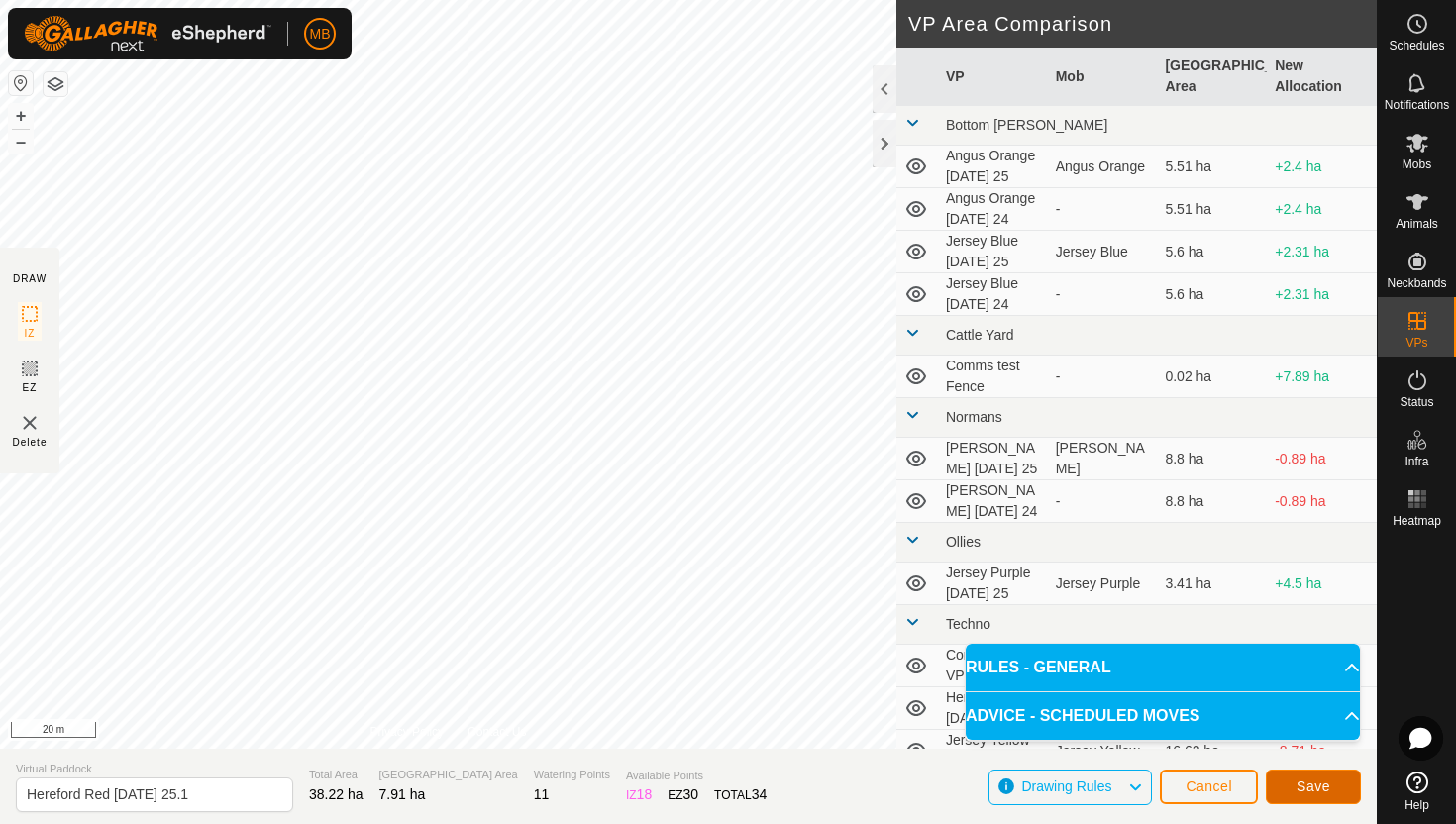 click on "Save" 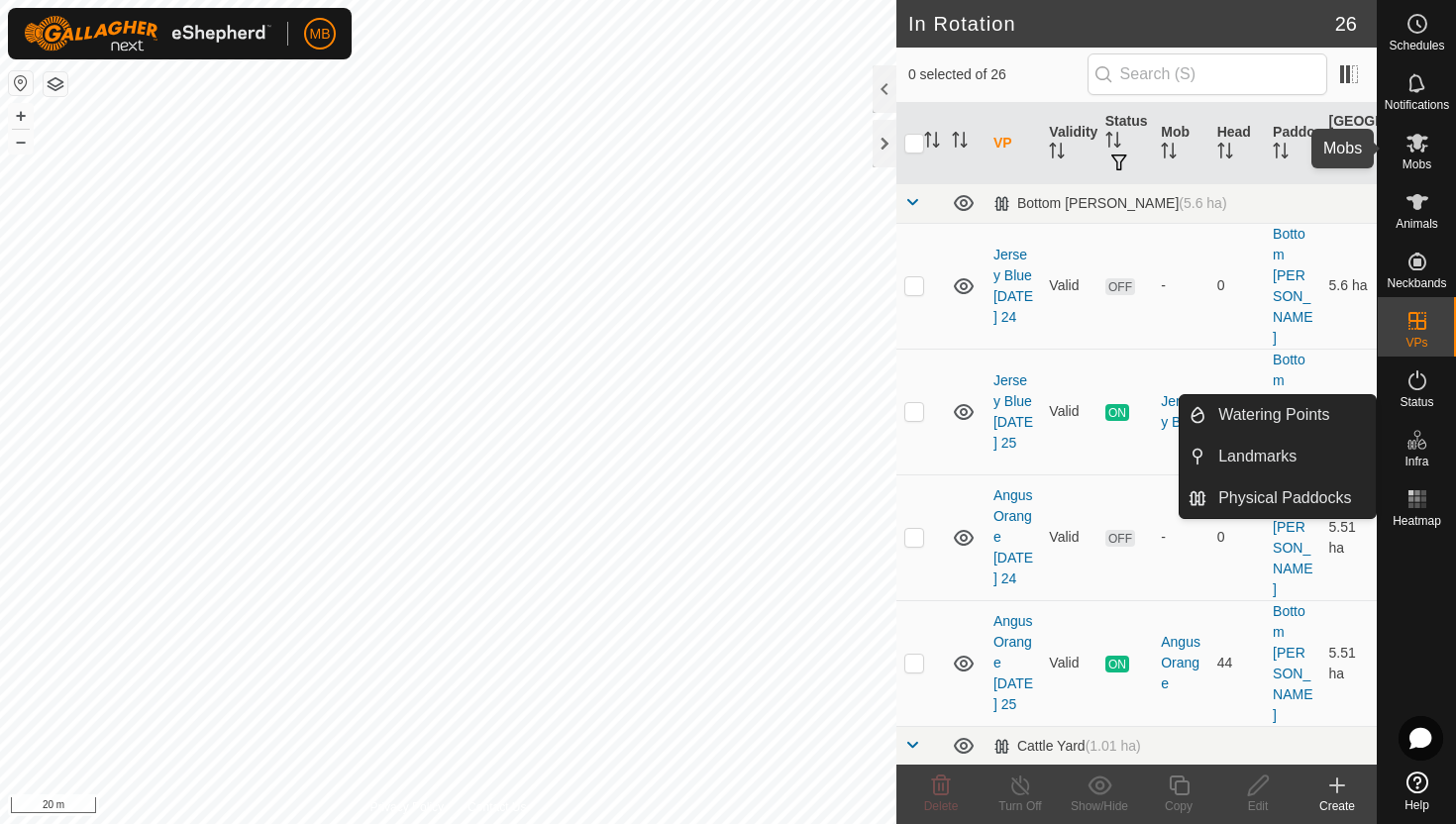 click 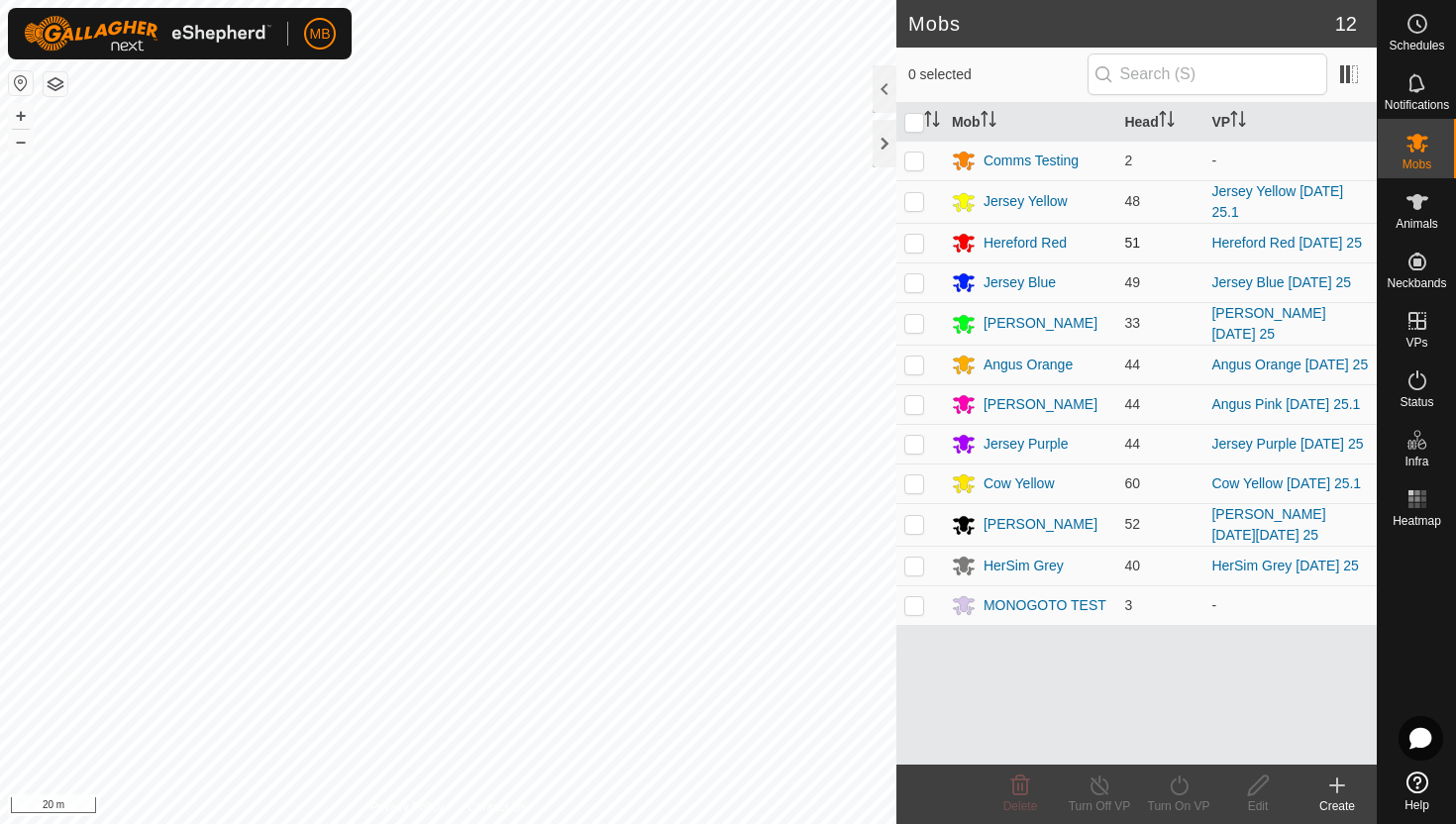 click at bounding box center [914, 243] 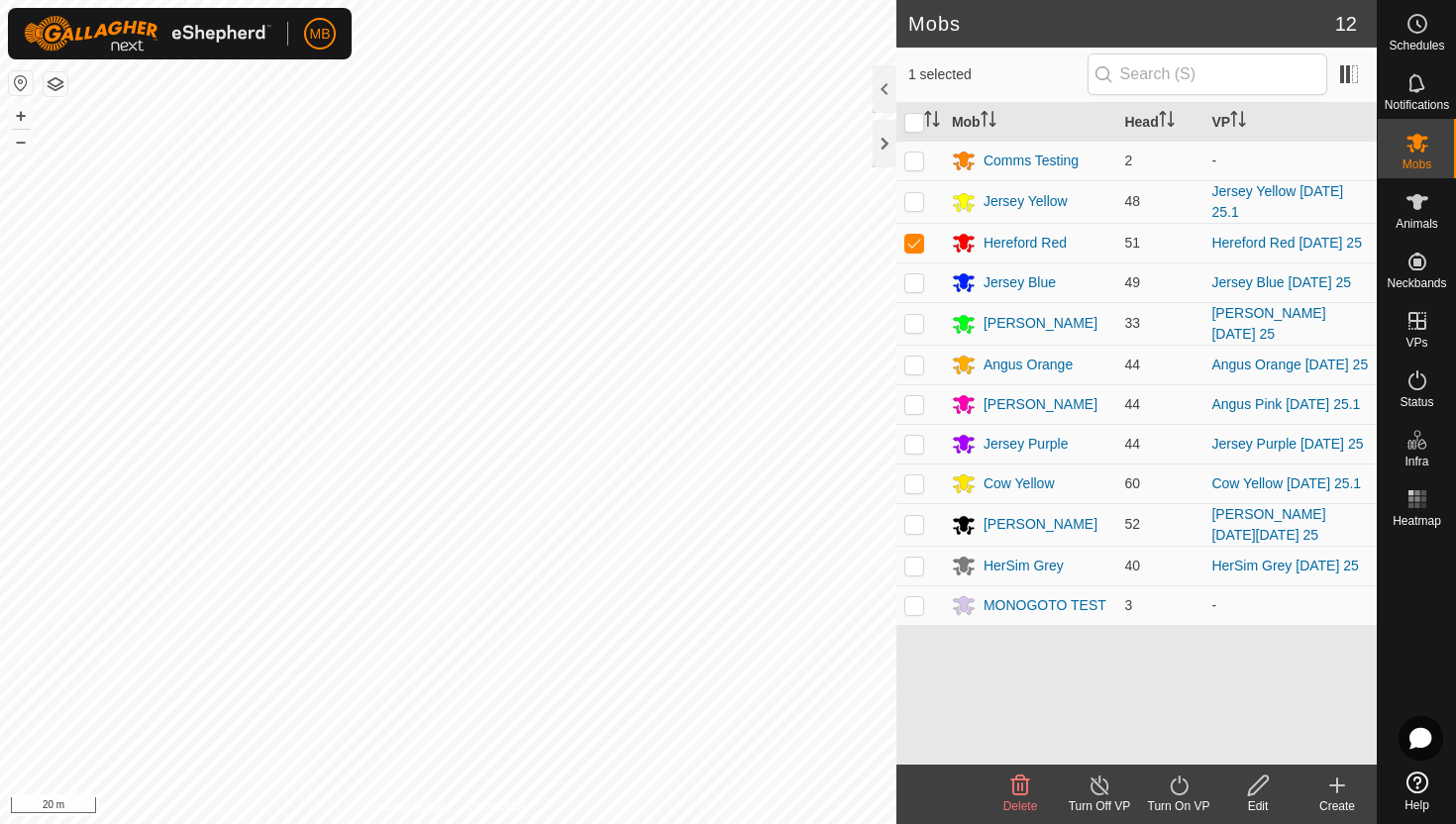 click 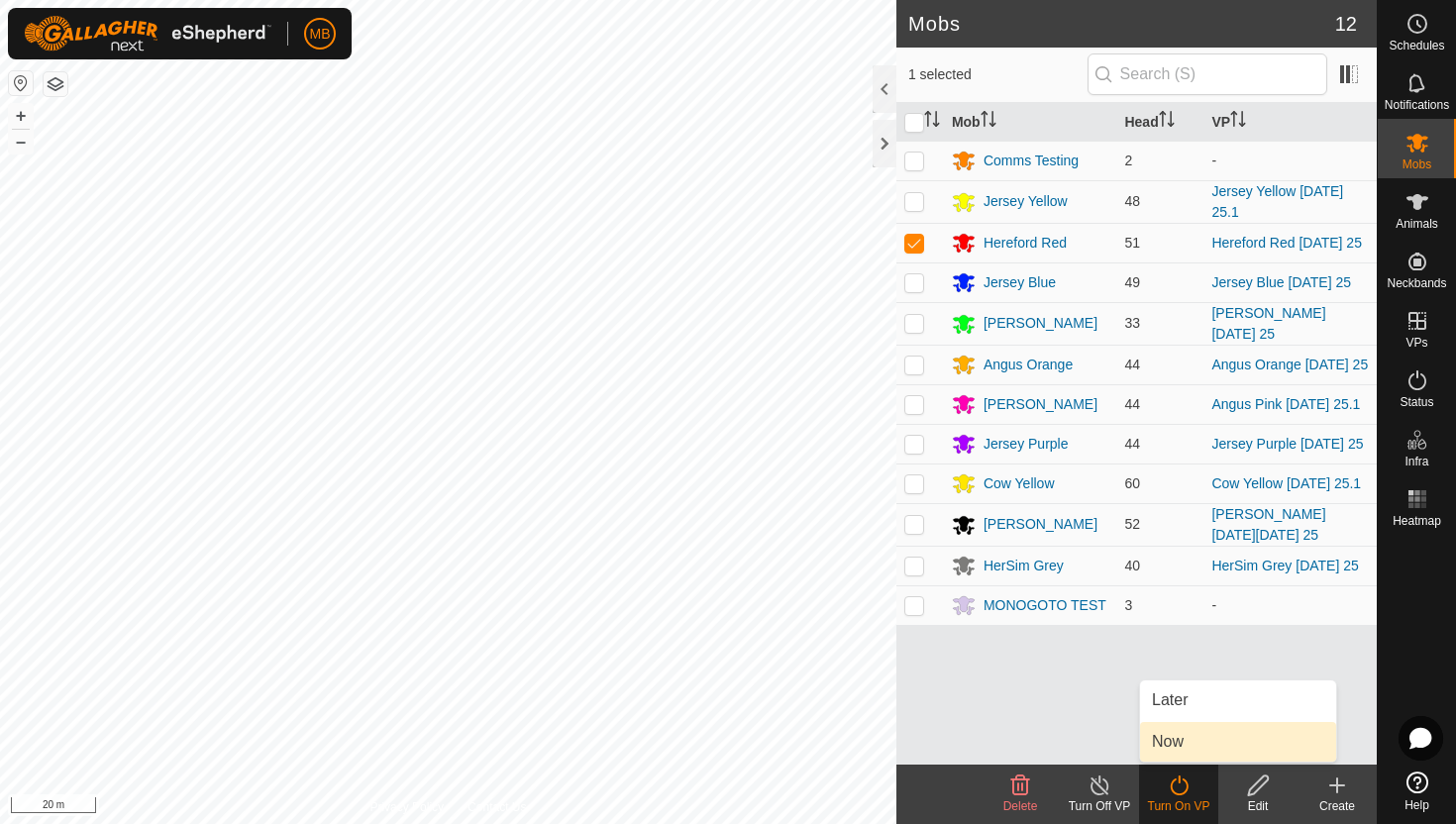 click on "Now" at bounding box center [1238, 742] 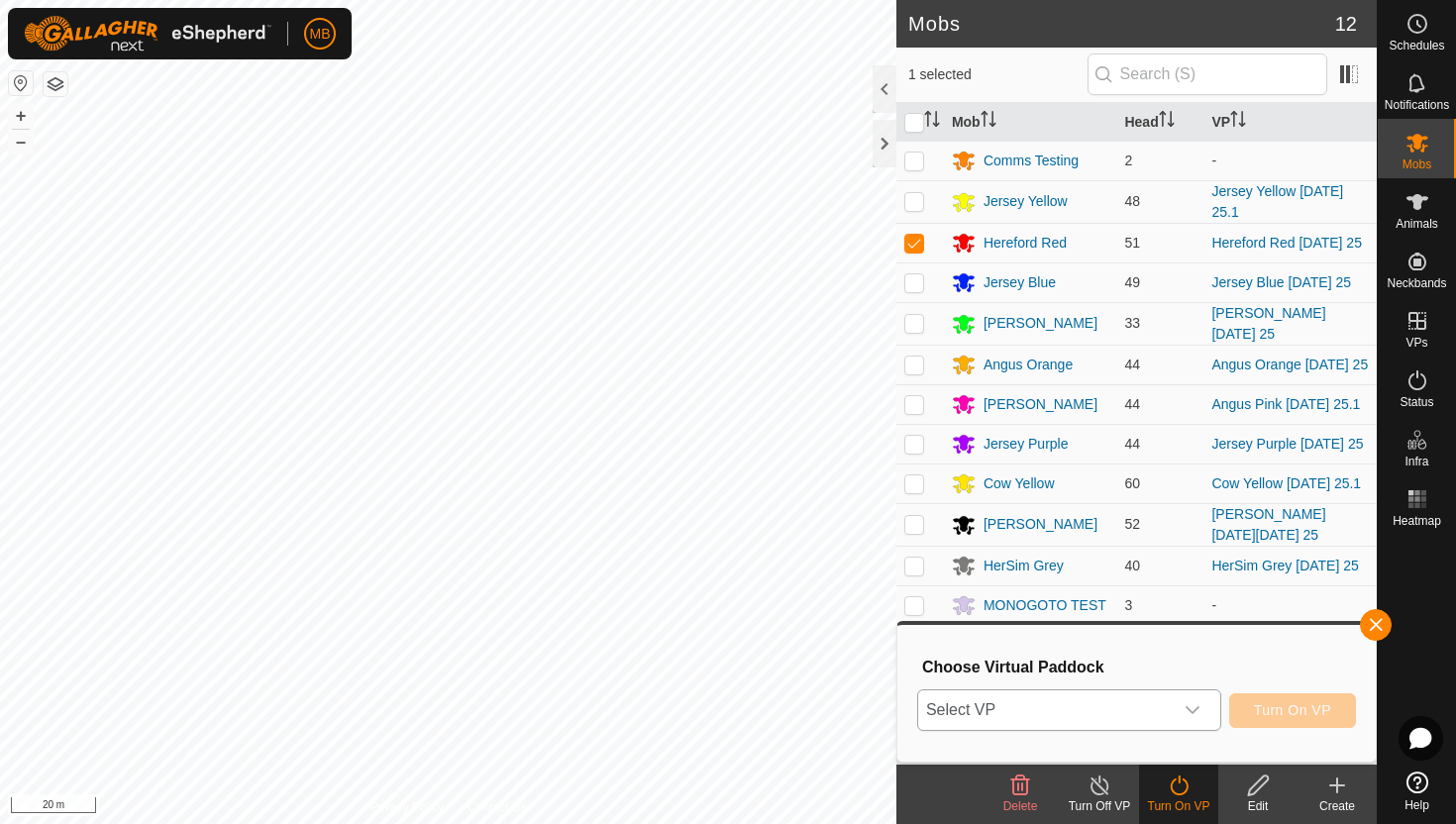 click 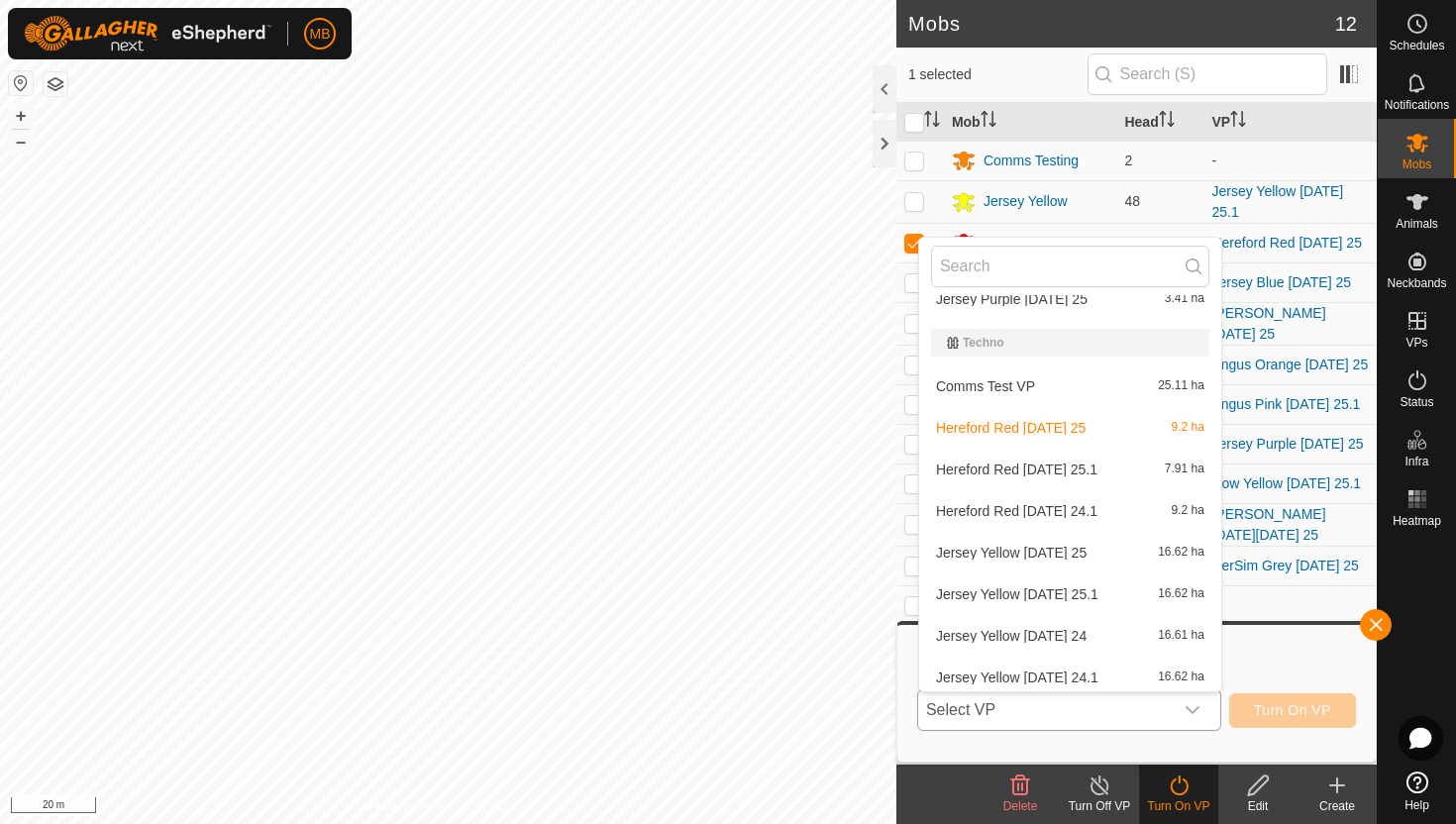 scroll, scrollTop: 485, scrollLeft: 0, axis: vertical 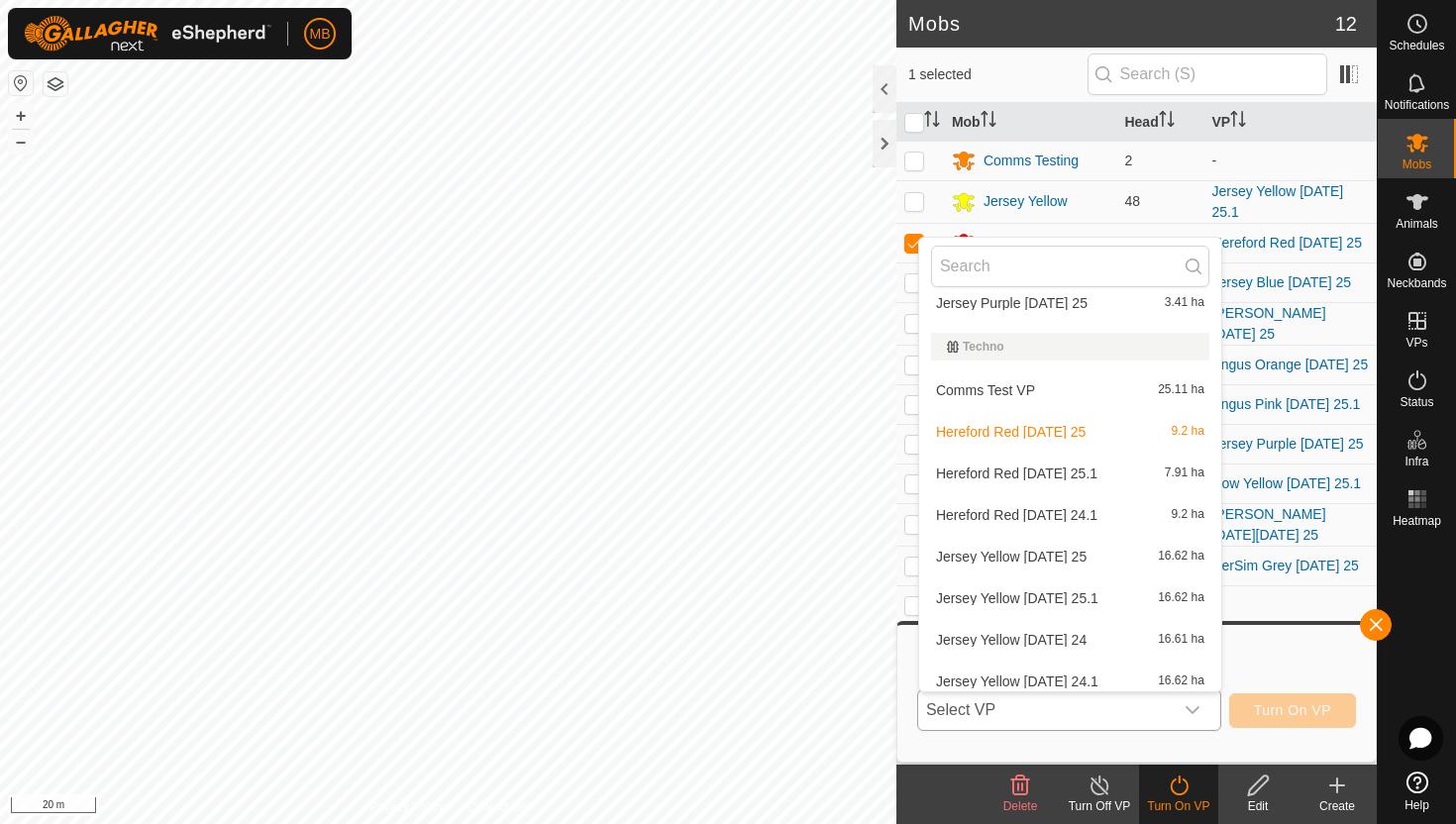 click on "Hereford Red Friday 25.1  7.91 ha" at bounding box center (1070, 473) 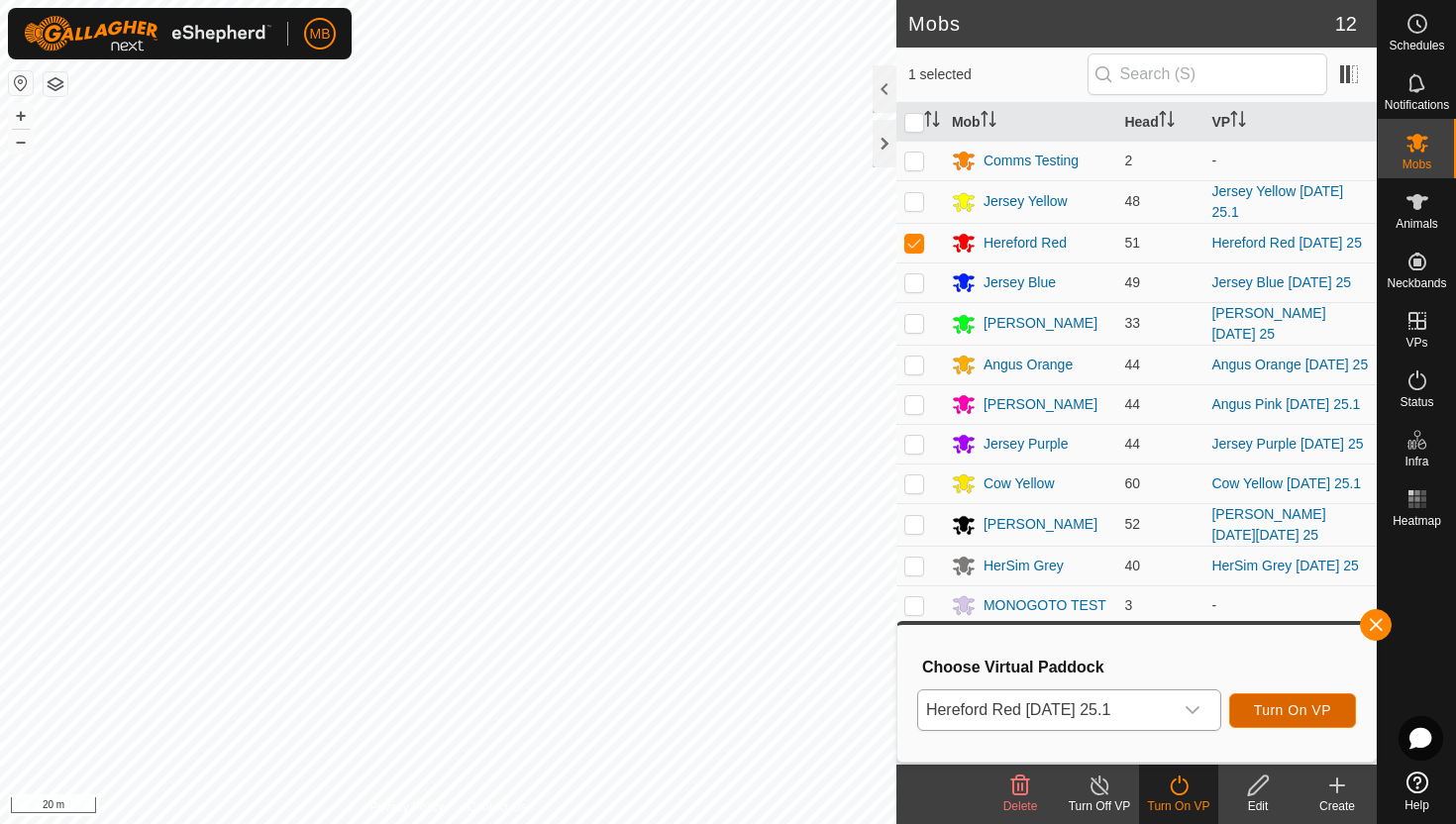 click on "Turn On VP" at bounding box center [1293, 710] 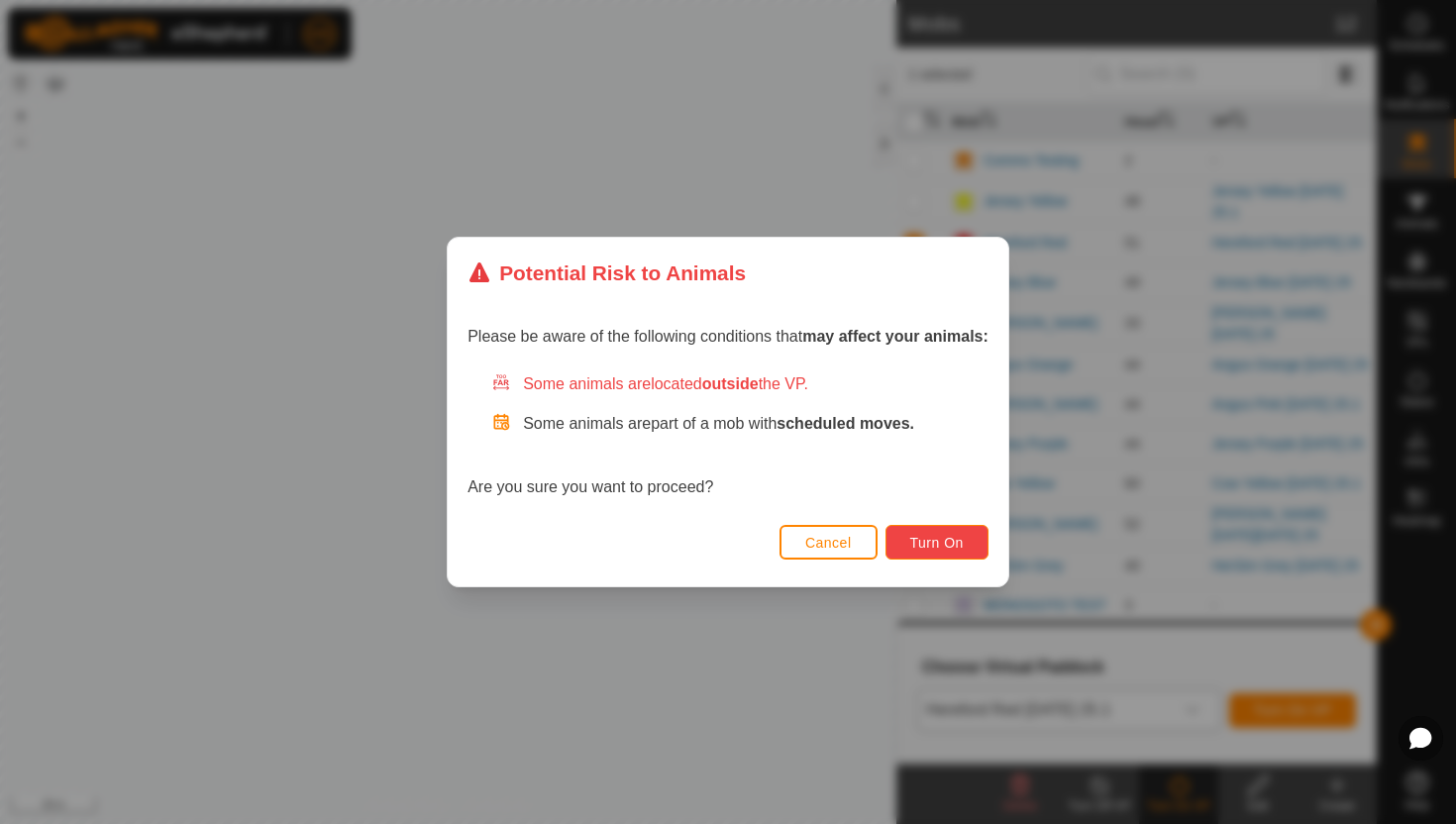 click on "Turn On" at bounding box center (937, 543) 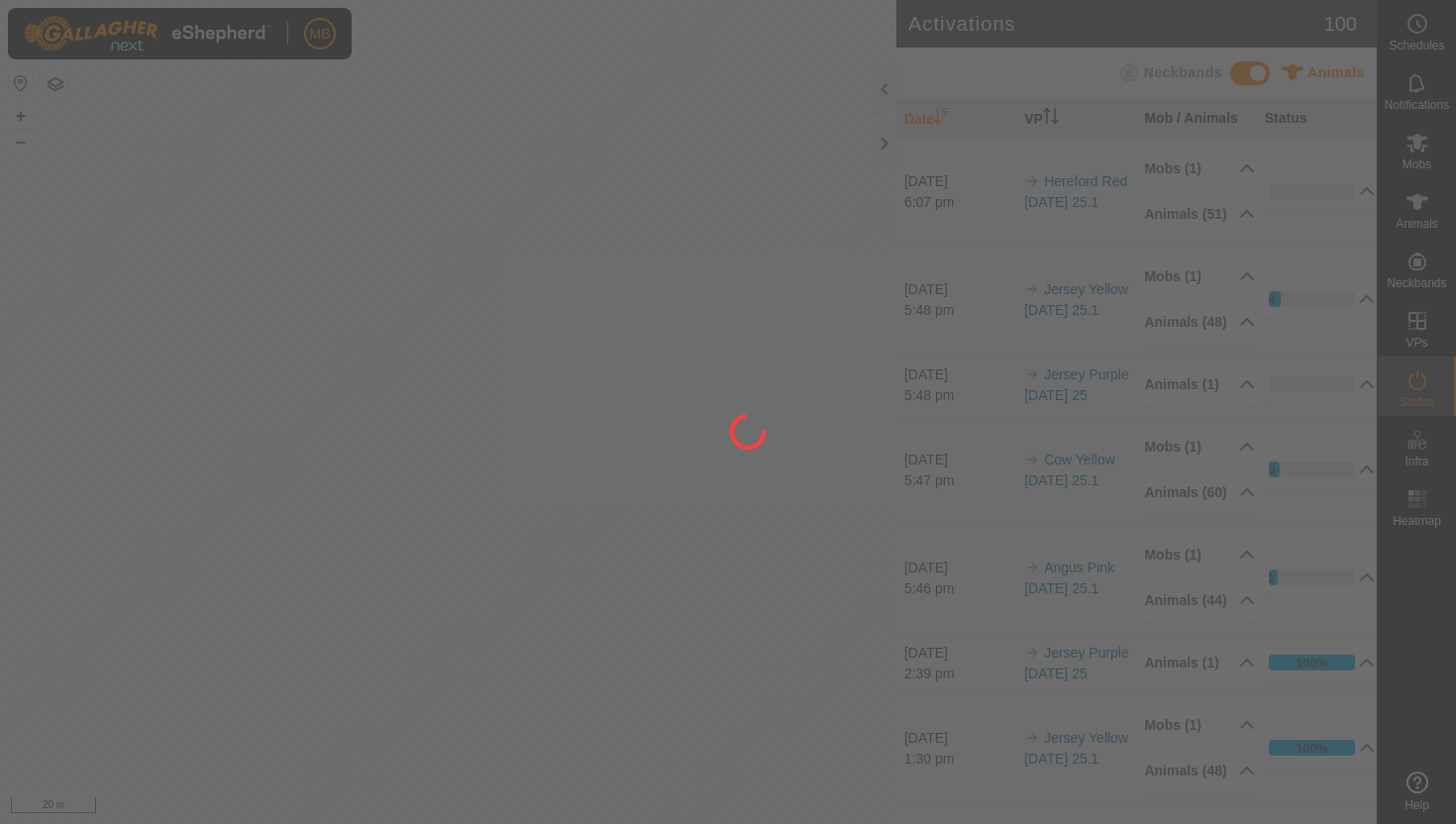 scroll, scrollTop: 0, scrollLeft: 0, axis: both 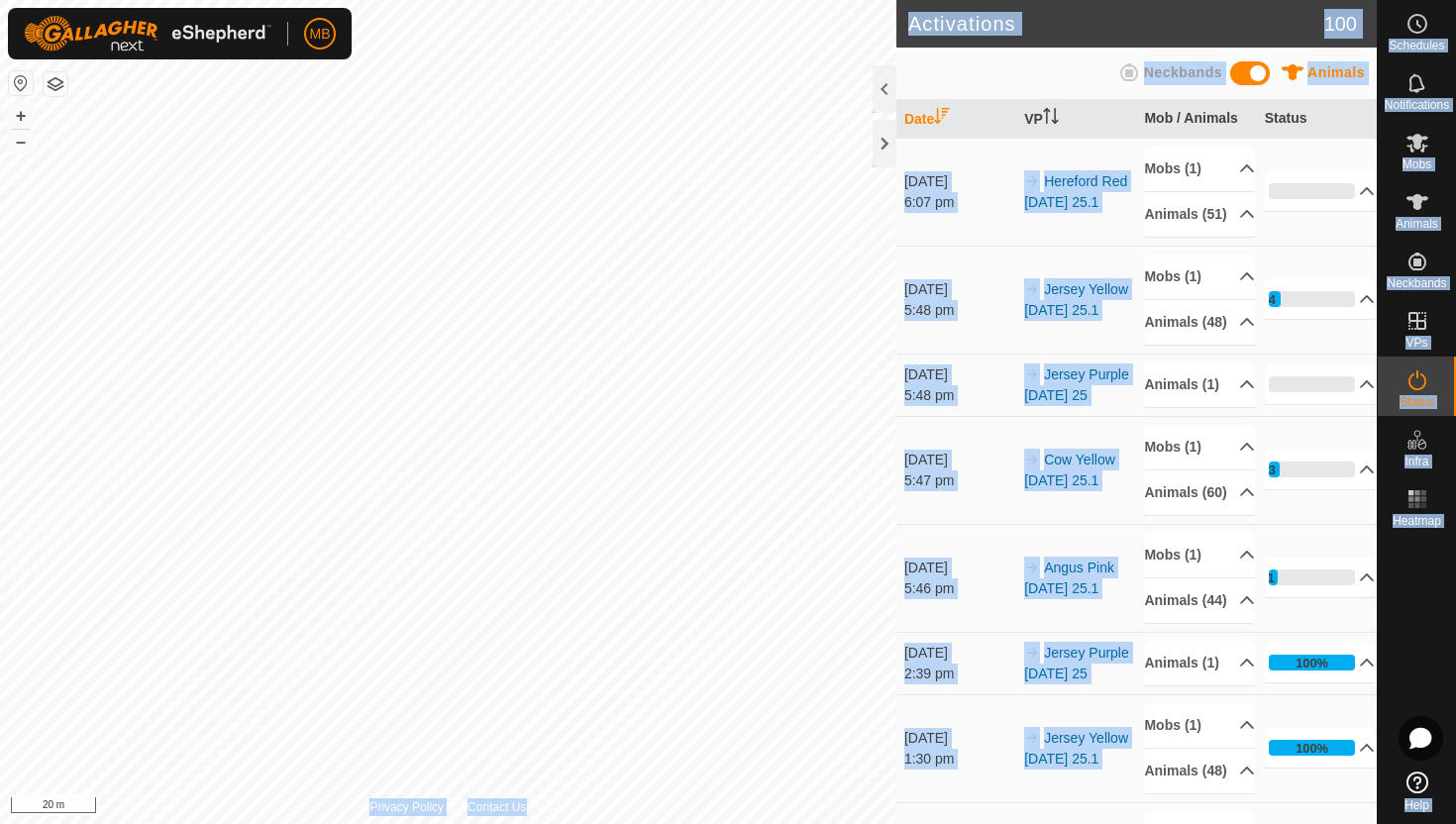 click on "MB My Account Settings Logout Schedules Notifications Mobs Animals Neckbands VPs Status Infra Heatmap Help Activations 100 Animals Neckbands   Date   VP   Mob / Animals   Status  25 July 2025 6:07 pm Hereford Red Friday 25.1 Mobs (1)  (Deleted)  Animals (51)  974   775   772   985   765   1368   420   1002   757   752   781   761   768   614   784   423   778   970   754   990   751   780   983   410   992   1365   749   753   1366   986   998   1608   1610   1364   786   770   997   987   776   1367   995   779   993   684   982   1001   782   1369   1003   1363   1011  0% In Progress Pending  51  Sent   0  Completed Confirmed   0  Overridden  0  Cancelled   0  25 July 2025 5:48 pm Jersey Yellow Friday 25.1 Mobs (1)  (Deleted)  Animals (48)  1337   1356   692   1297   1339   691   1347   1343   1336   1318   1354   1314   1353   699   1361   1327   1346   1340   1349   1334   1324   1320   1330   1352   1325   1351   1350   1328   1355   1338   1315   1335   1341   1332   1348   1358   1360   1345   1362  0%" 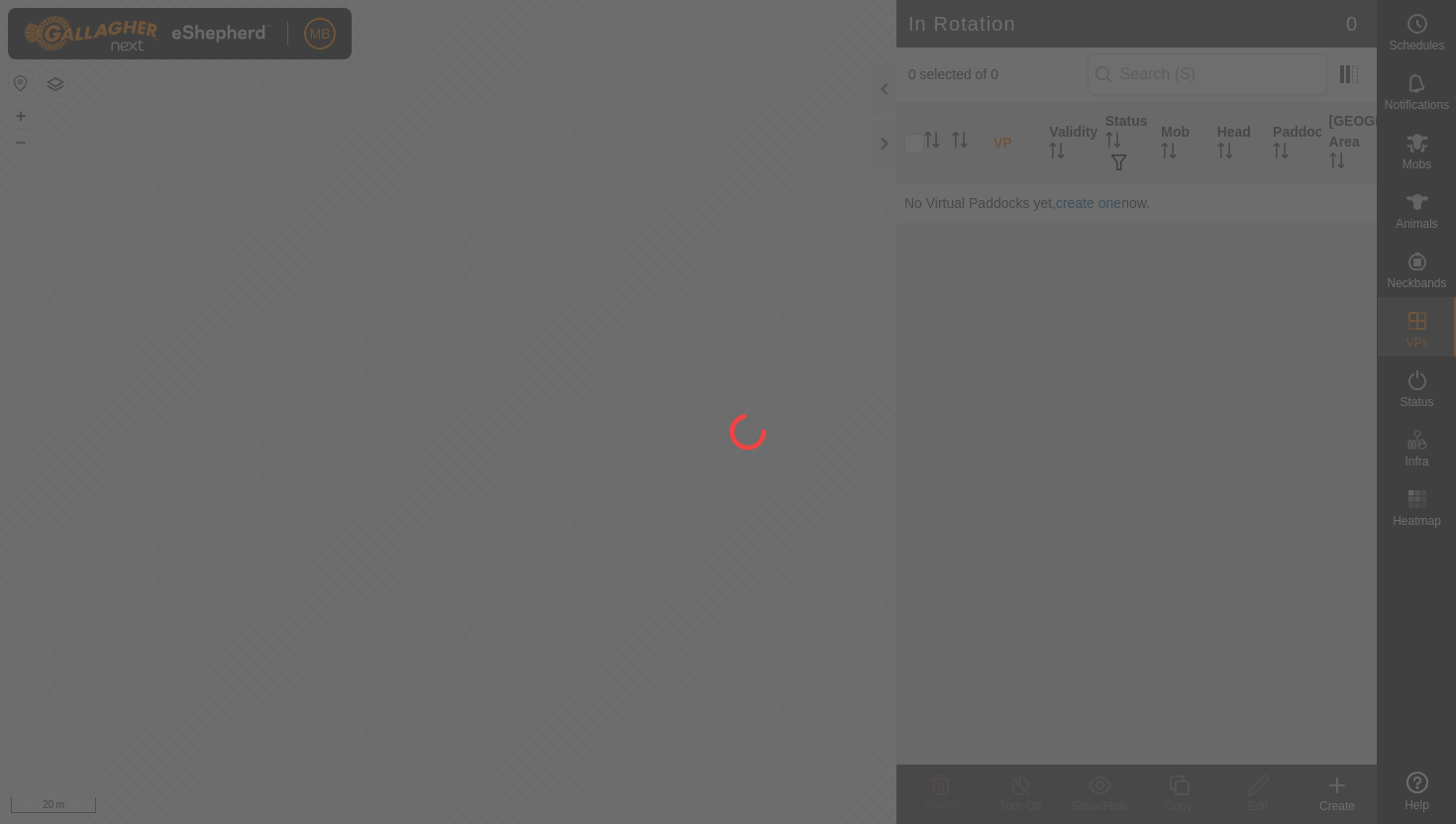 scroll, scrollTop: 0, scrollLeft: 0, axis: both 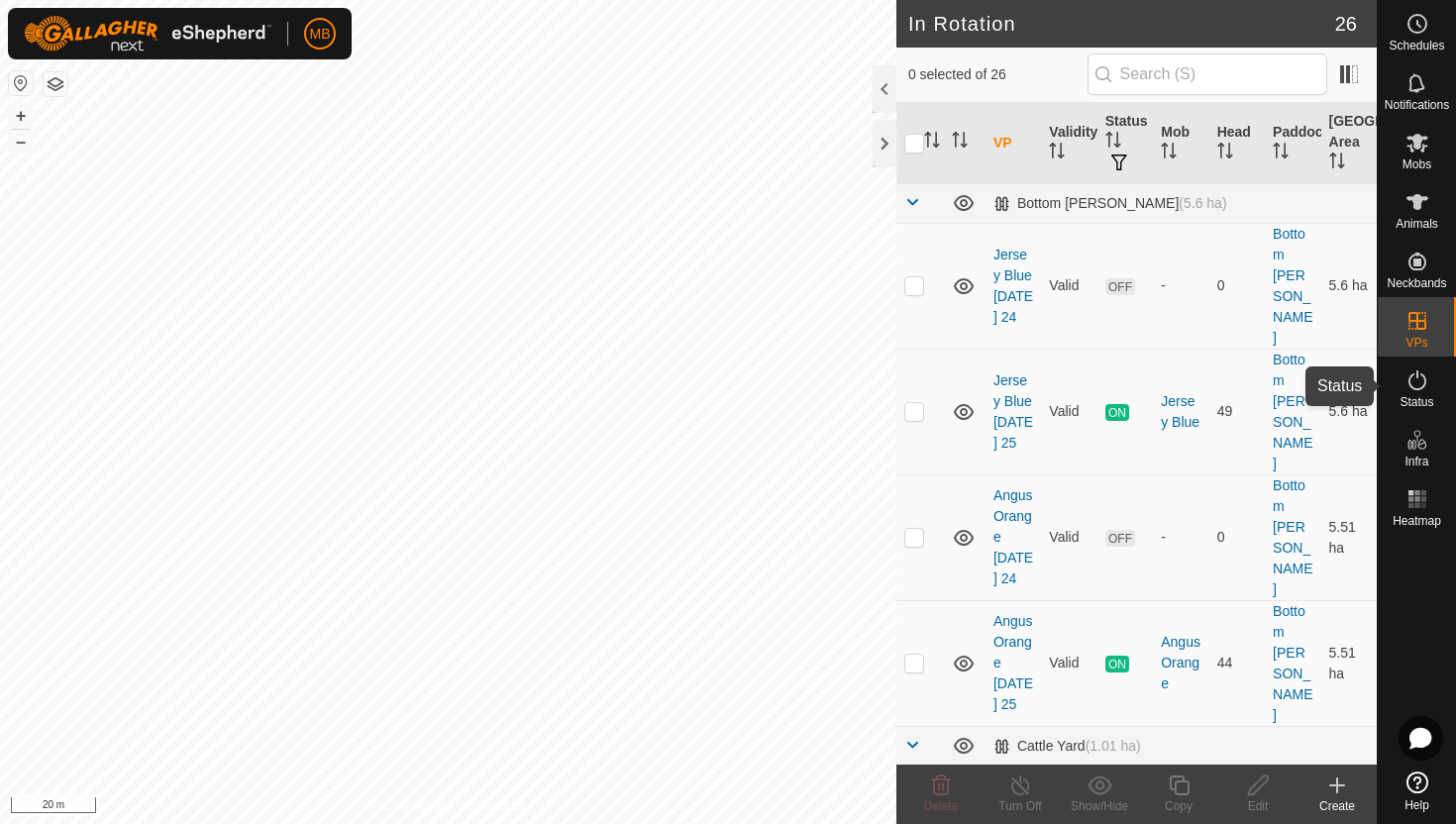 click 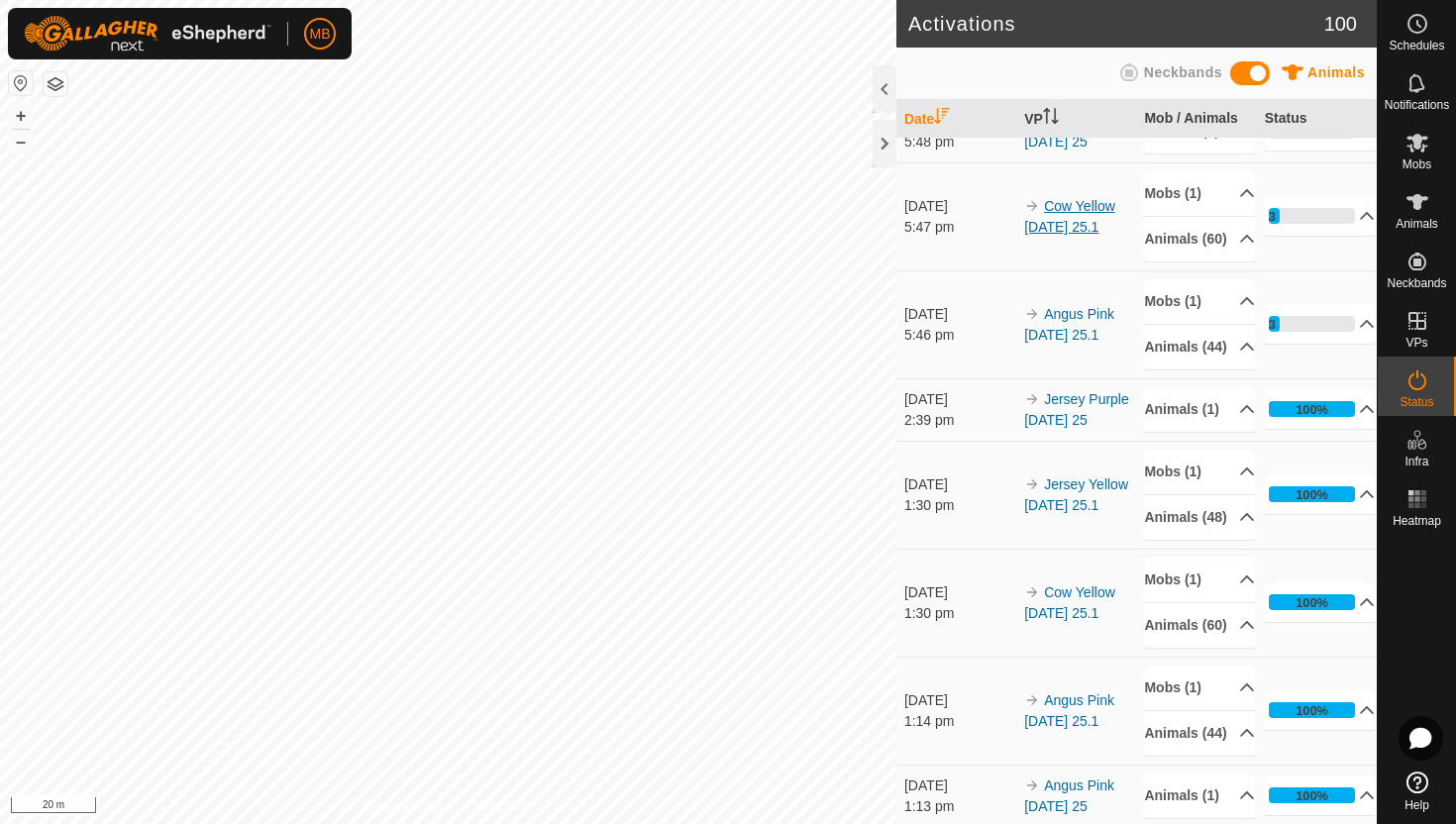 scroll, scrollTop: 253, scrollLeft: 0, axis: vertical 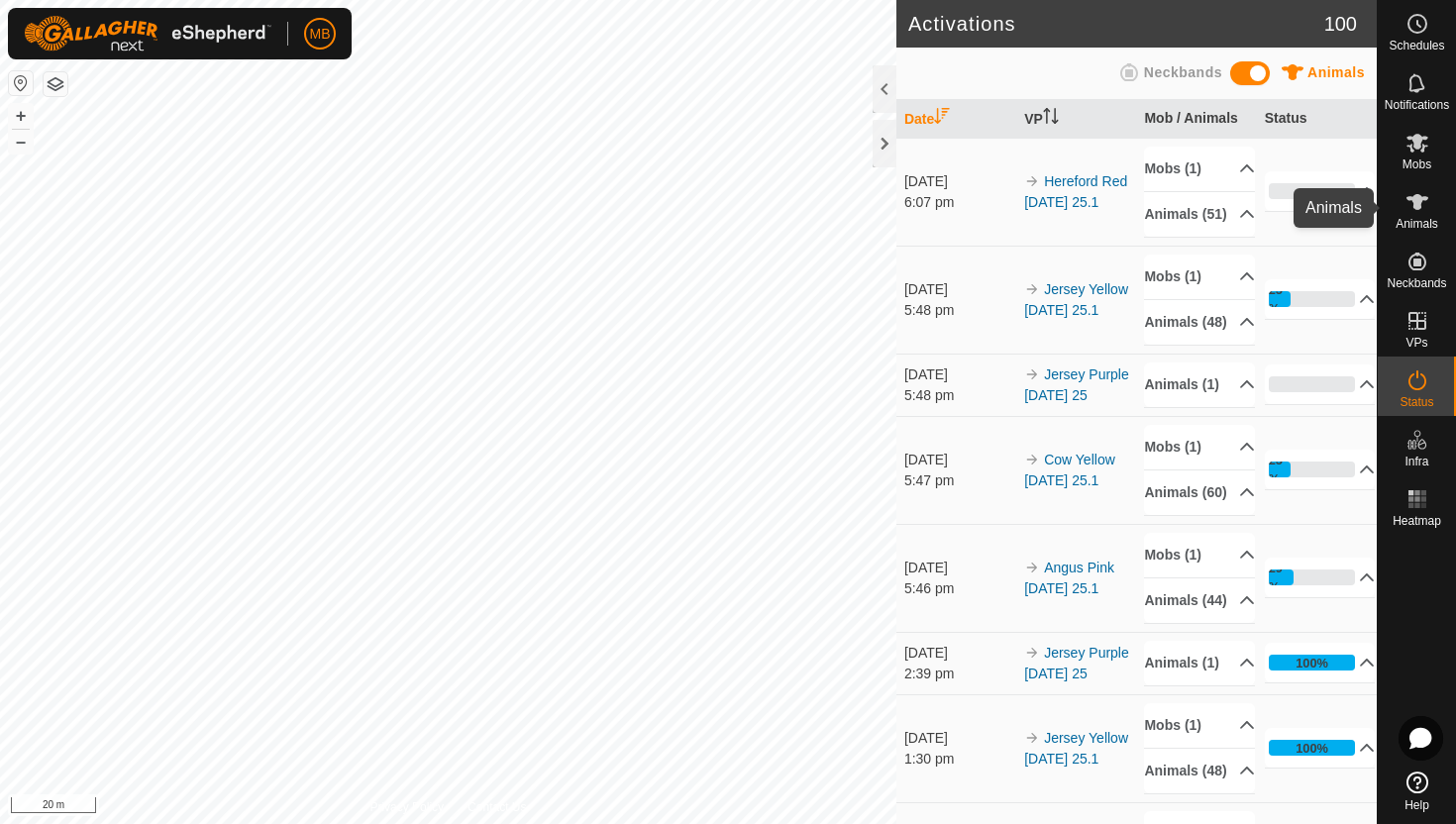 click 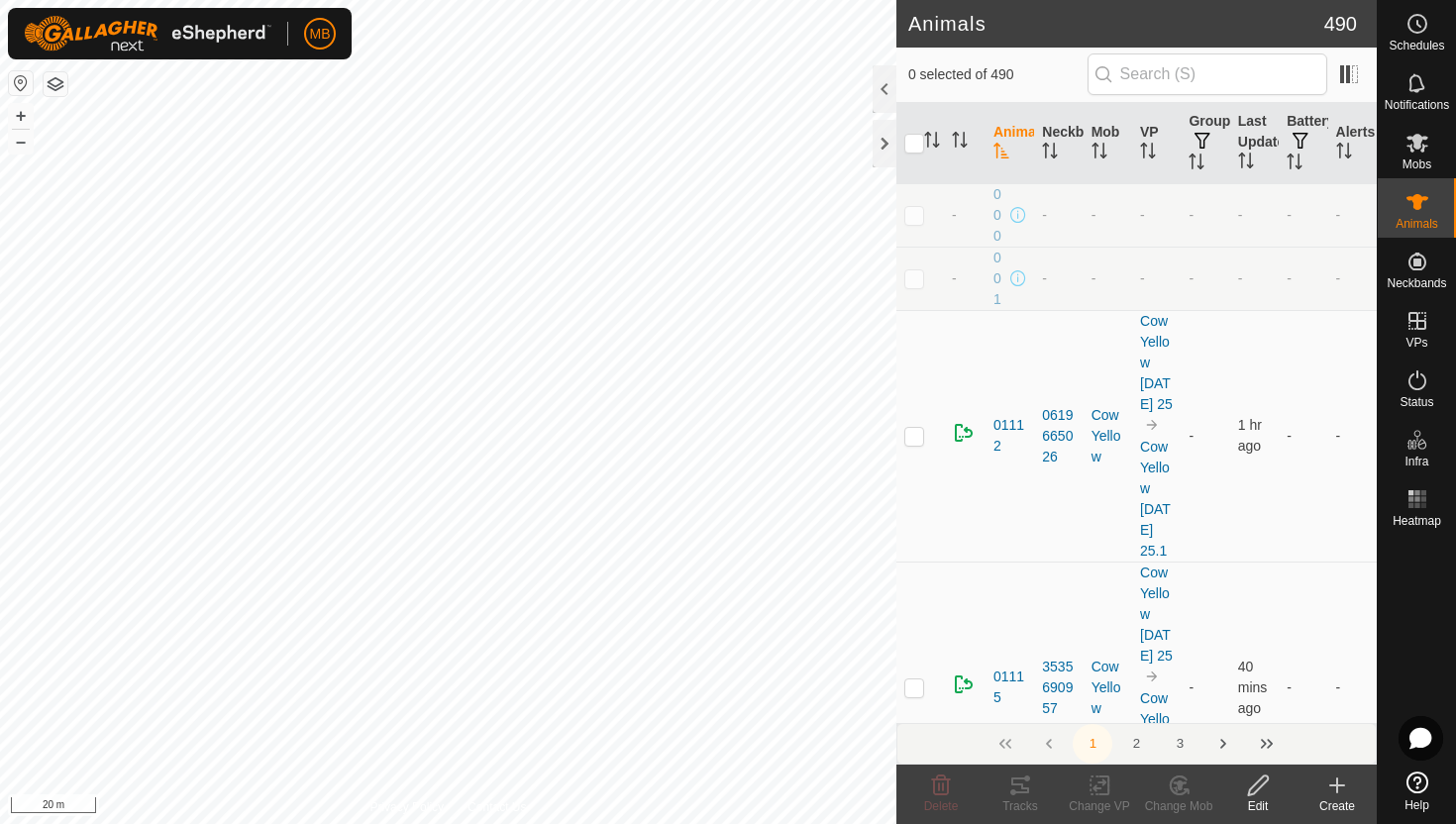 click 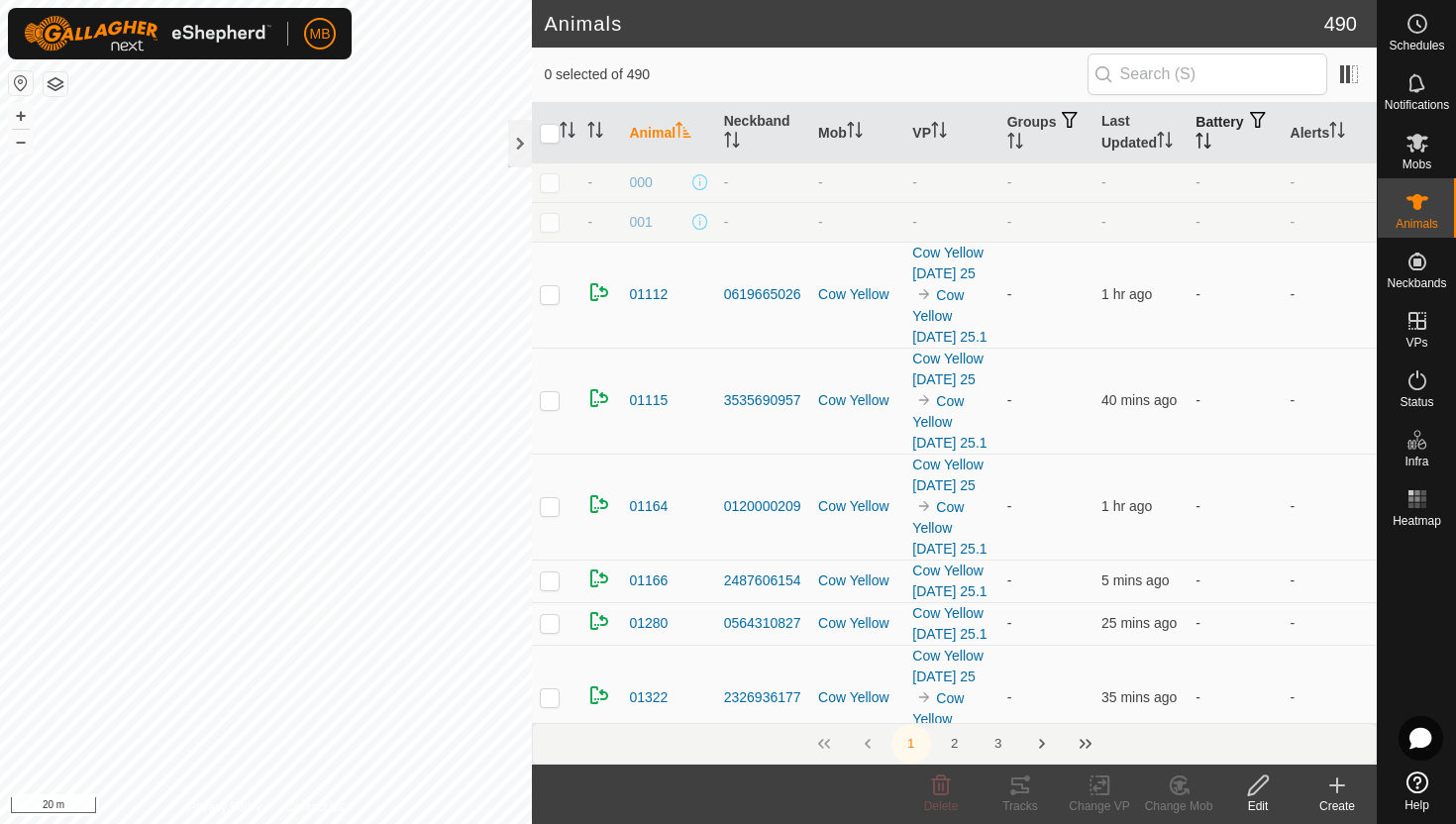 click 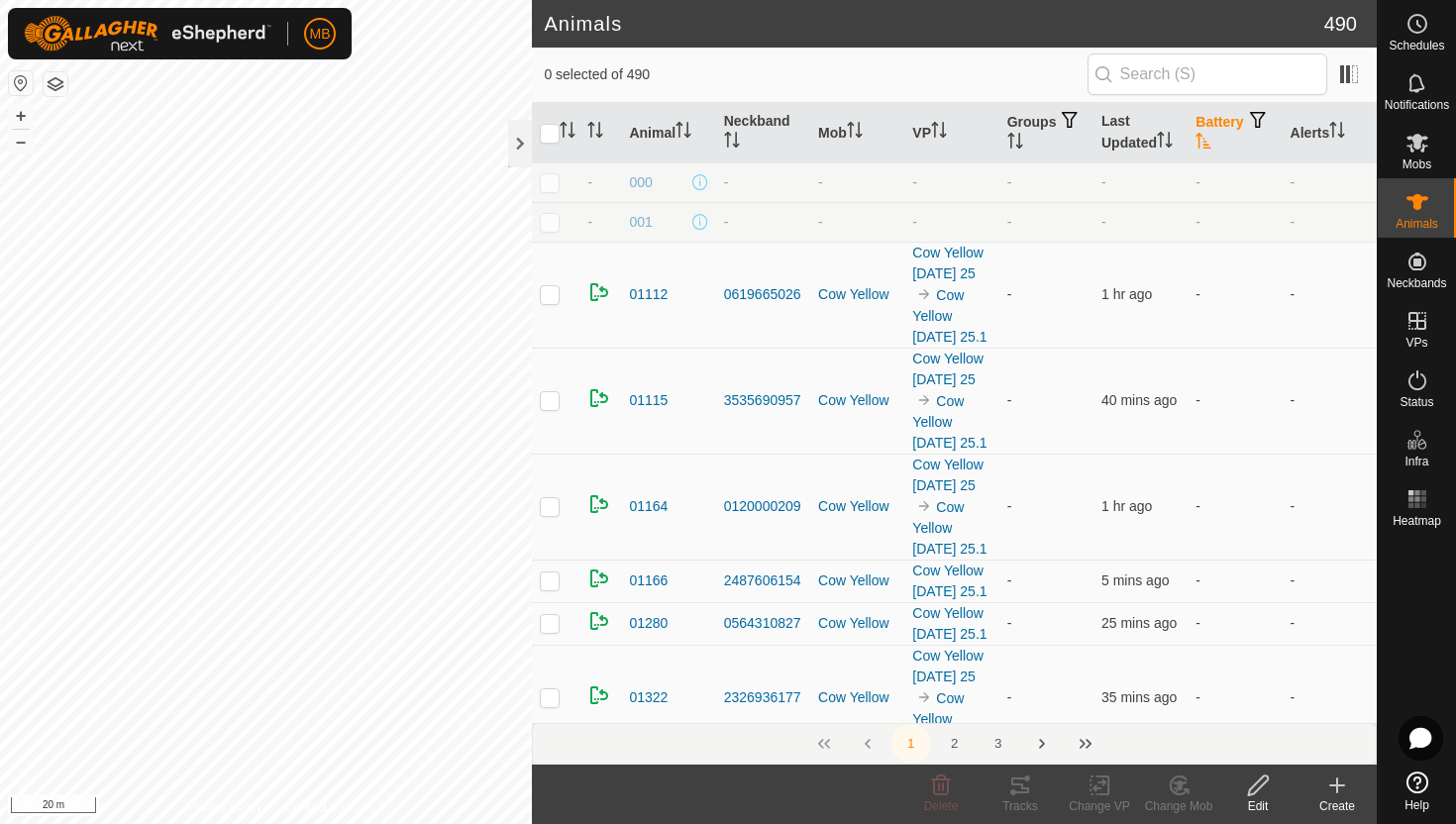 click 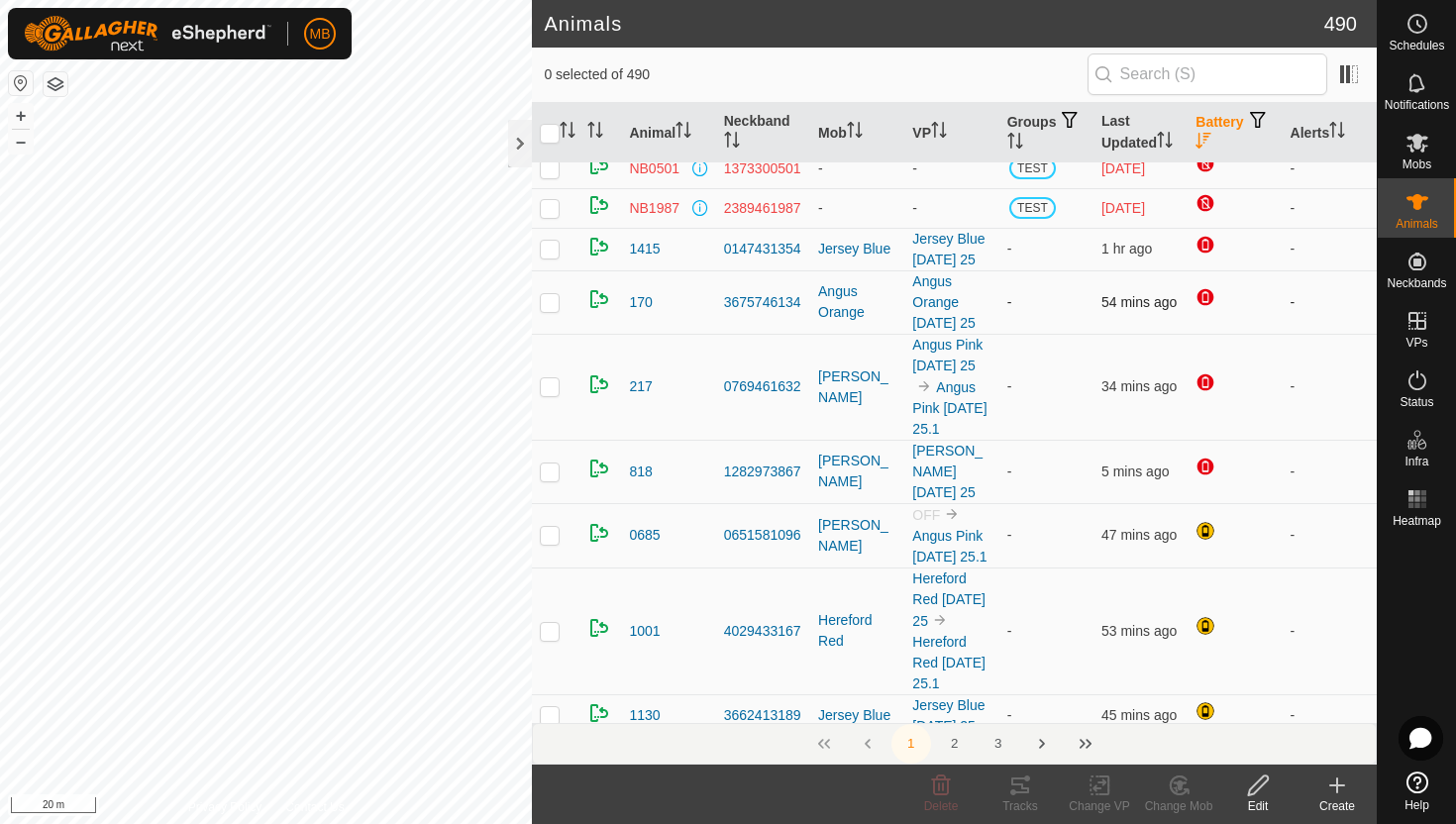 scroll, scrollTop: 61, scrollLeft: 0, axis: vertical 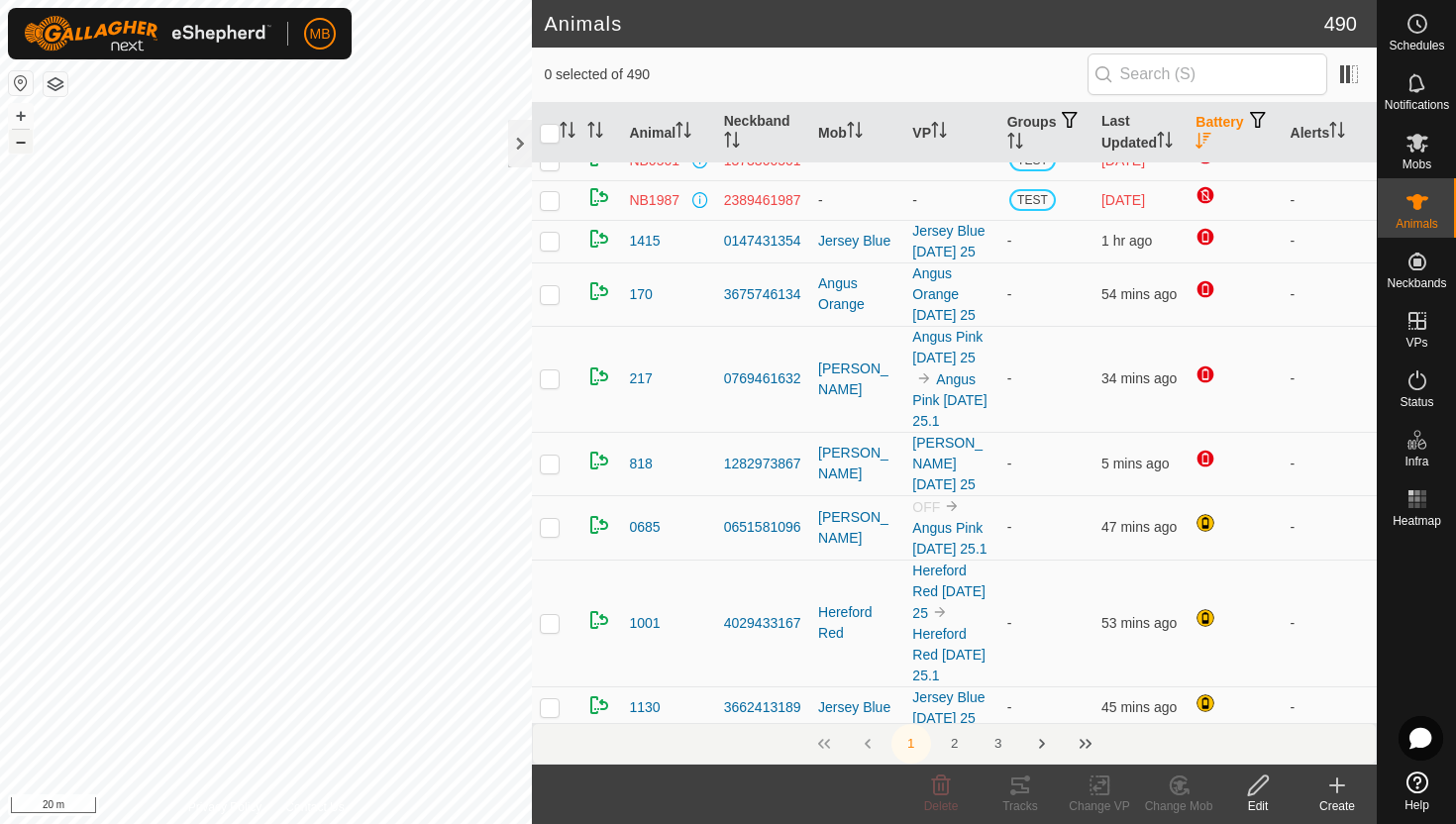 click on "–" at bounding box center (21, 142) 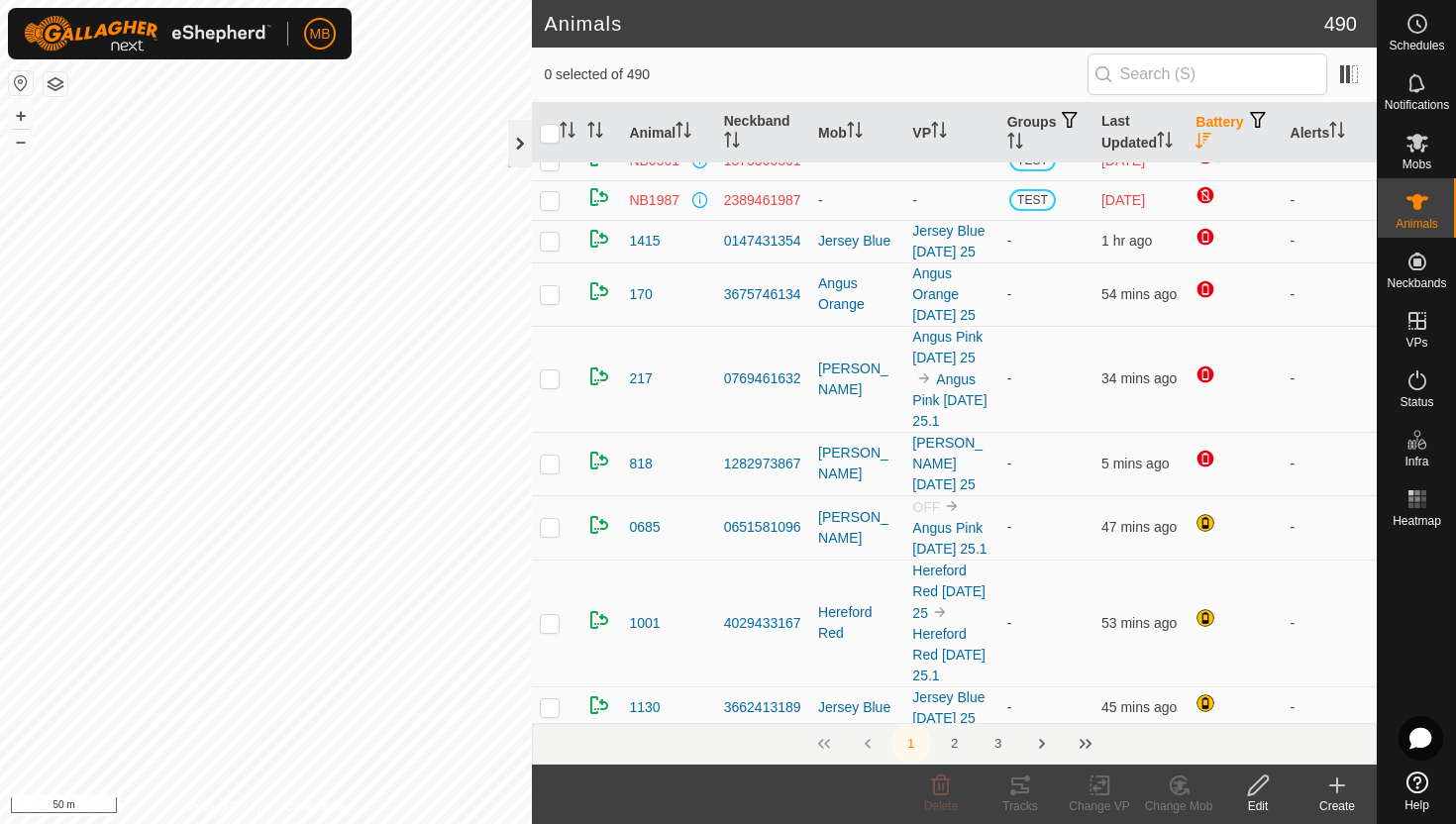 click 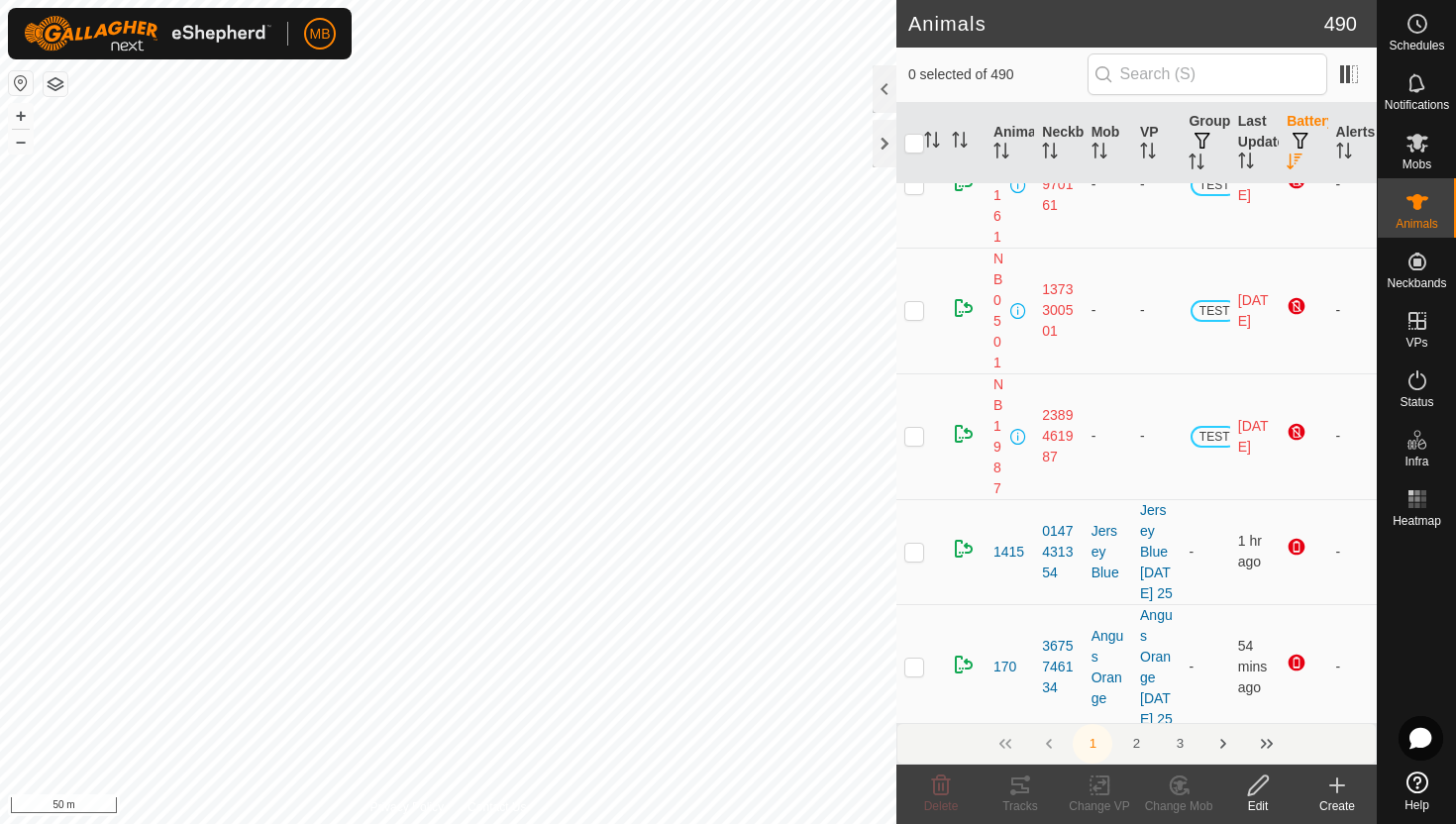 click on "MB Schedules Notifications Mobs Animals Neckbands VPs Status Infra Heatmap Help Animals 490  0 selected of 490      Animal   Neckband   Mob   VP   Groups   Last Updated   Battery   Alerts   NB0161   0474970161   -  -  TEST
11 days ago  -   NB0501   1373300501   -  -  TEST
13 days ago  -   NB1987   2389461987   -  -  TEST
9 days ago  -   1415   0147431354   Jersey Blue  Jersey Blue Friday 25  -  1 hr ago  -   170   3675746134   Angus Orange  Angus Orange Friday 25  -  54 mins ago  -   217   0769461632   Angus Pink  Angus Pink Friday 25 Angus Pink Friday 25.1  -  34 mins ago  -   818   1282973867   Angus Green  Angus Green Friday 25  -  5 mins ago  -   0685   0651581096   Angus Pink  OFF Angus Pink Friday 25.1  -  47 mins ago  -   1001   4029433167   Hereford Red  Hereford Red Friday 25 Hereford Red Friday 25.1  -  53 mins ago  -   1130   3662413189   Jersey Blue  Jersey Blue Friday 25  -  45 mins ago  -   1131   0005217131   Jersey Purple  Jersey Purple Friday 25  -  53 mins ago  -   1134   -" at bounding box center [728, 412] 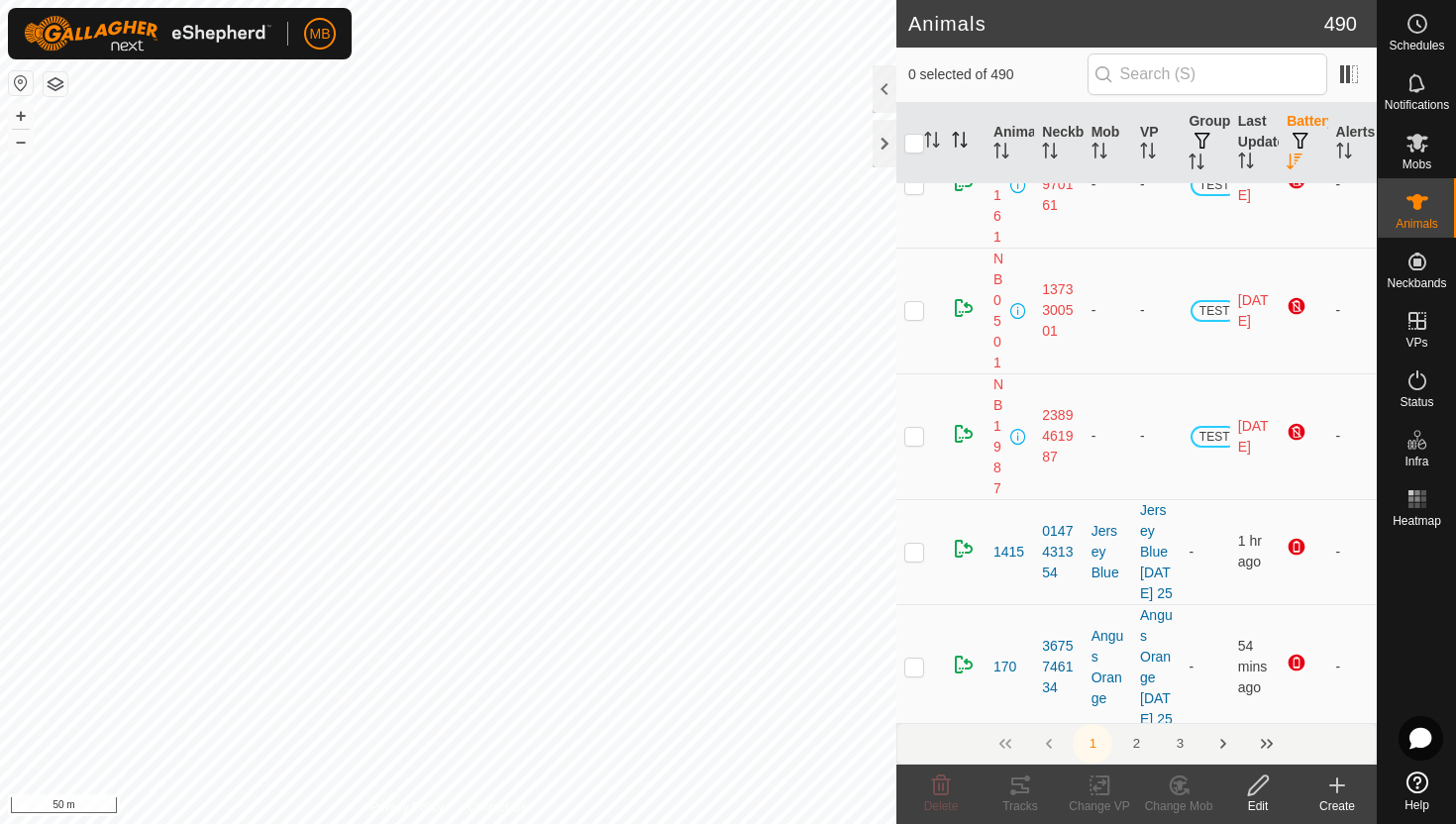 click on "Animals 490  0 selected of 490      Animal   Neckband   Mob   VP   Groups   Last Updated   Battery   Alerts   NB0161   0474970161   -  -  TEST
11 days ago  -   NB0501   1373300501   -  -  TEST
13 days ago  -   NB1987   2389461987   -  -  TEST
9 days ago  -   1415   0147431354   Jersey Blue  Jersey Blue Friday 25  -  1 hr ago  -   170   3675746134   Angus Orange  Angus Orange Friday 25  -  54 mins ago  -   217   0769461632   Angus Pink  Angus Pink Friday 25 Angus Pink Friday 25.1  -  34 mins ago  -   818   1282973867   Angus Green  Angus Green Friday 25  -  5 mins ago  -   0685   0651581096   Angus Pink  OFF Angus Pink Friday 25.1  -  47 mins ago  -   1001   4029433167   Hereford Red  Hereford Red Friday 25 Hereford Red Friday 25.1  -  53 mins ago  -   1130   3662413189   Jersey Blue  Jersey Blue Friday 25  -  45 mins ago  -   1131   0005217131   Jersey Purple  Jersey Purple Friday 25  -  53 mins ago  -   1134   4155013107   Jersey Blue  Jersey Blue Friday 25  -  19 mins ago  -   1143   3414187409   -  -" 